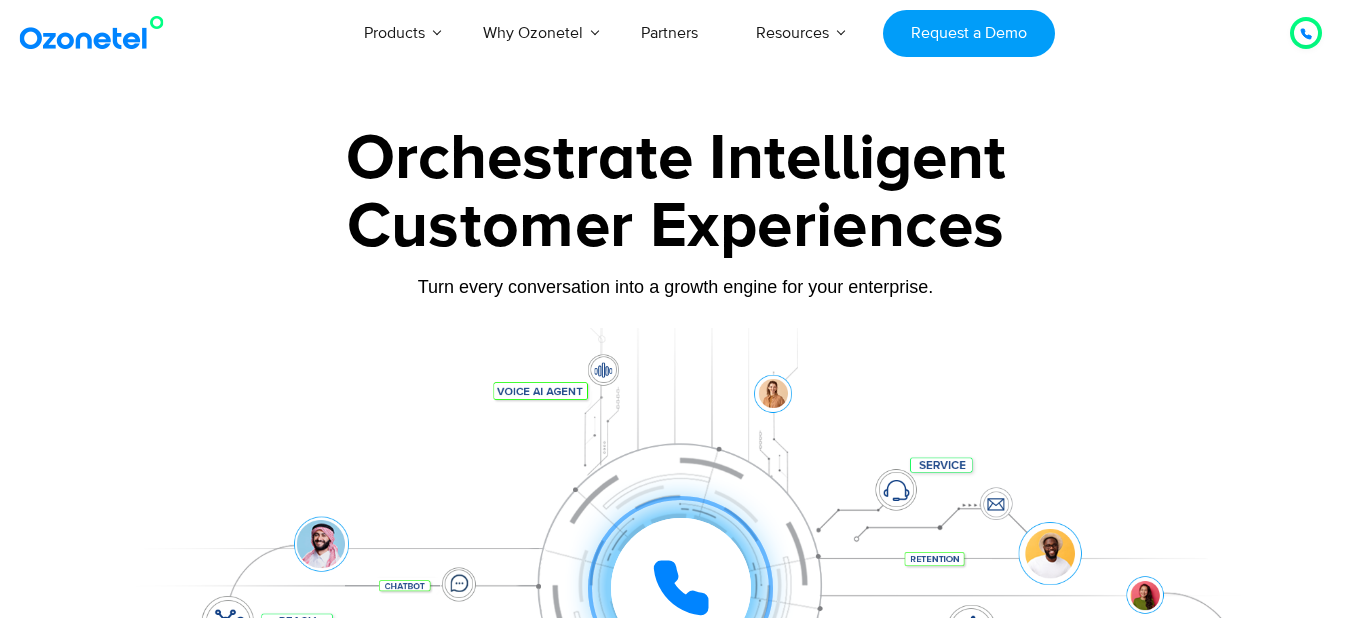 scroll, scrollTop: 0, scrollLeft: 0, axis: both 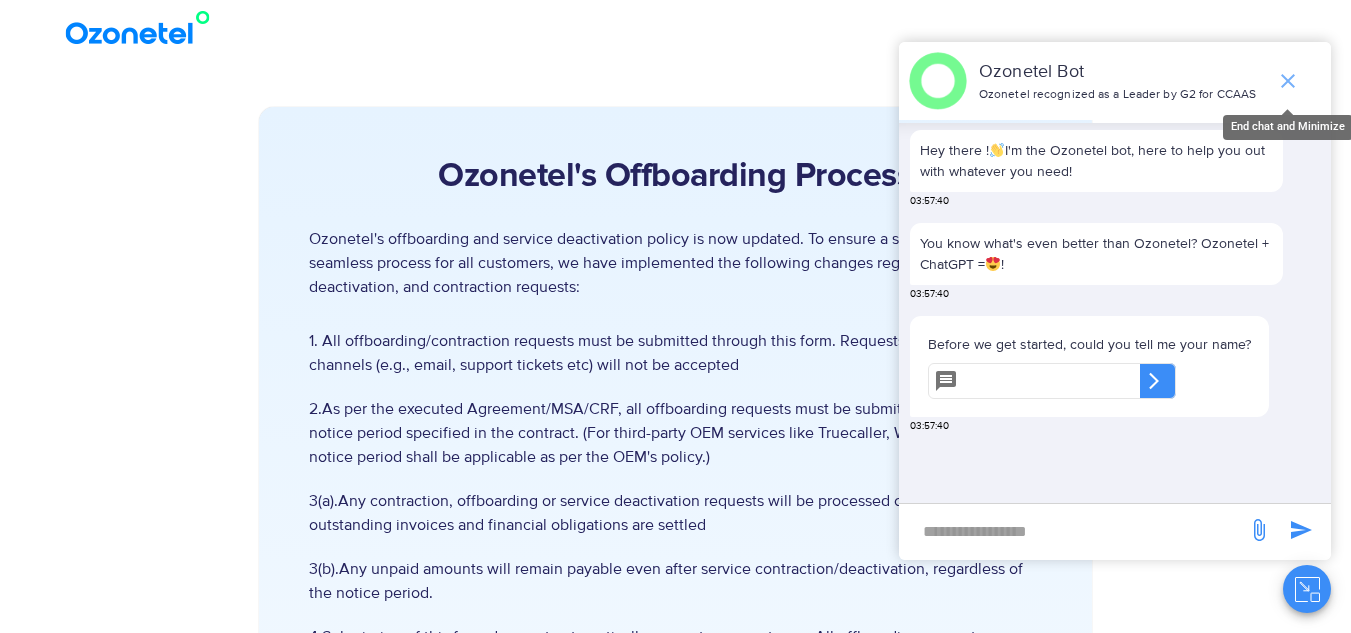 click 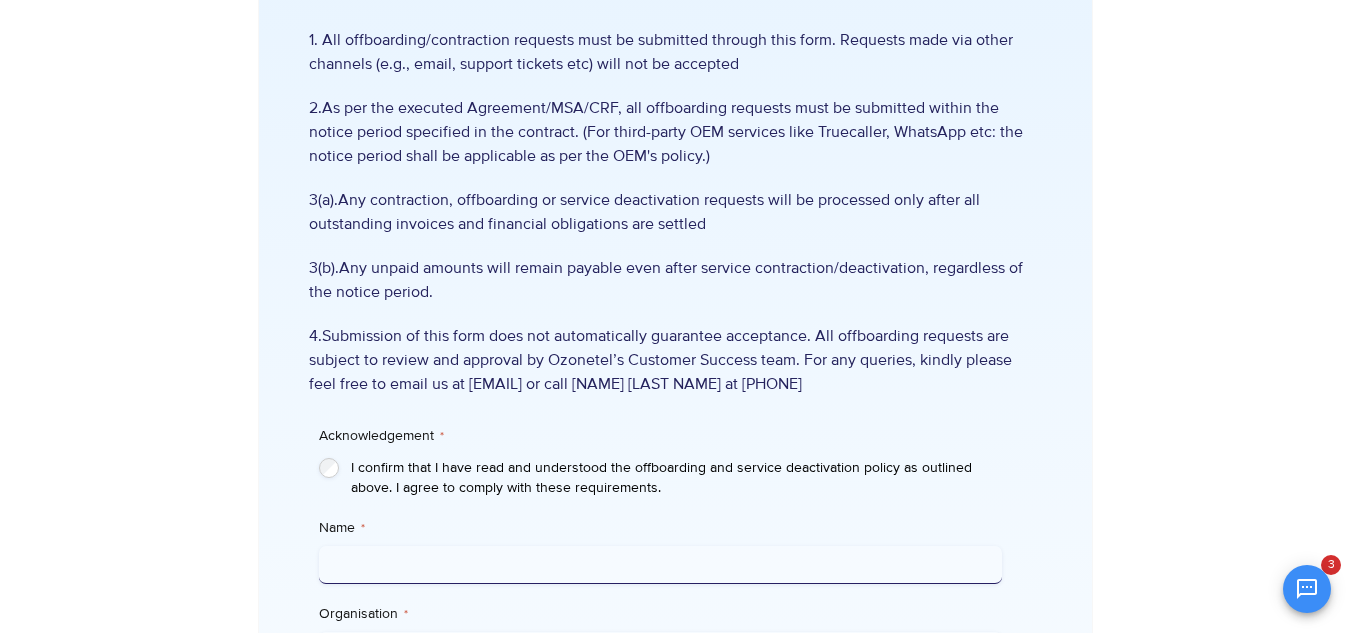 scroll, scrollTop: 401, scrollLeft: 0, axis: vertical 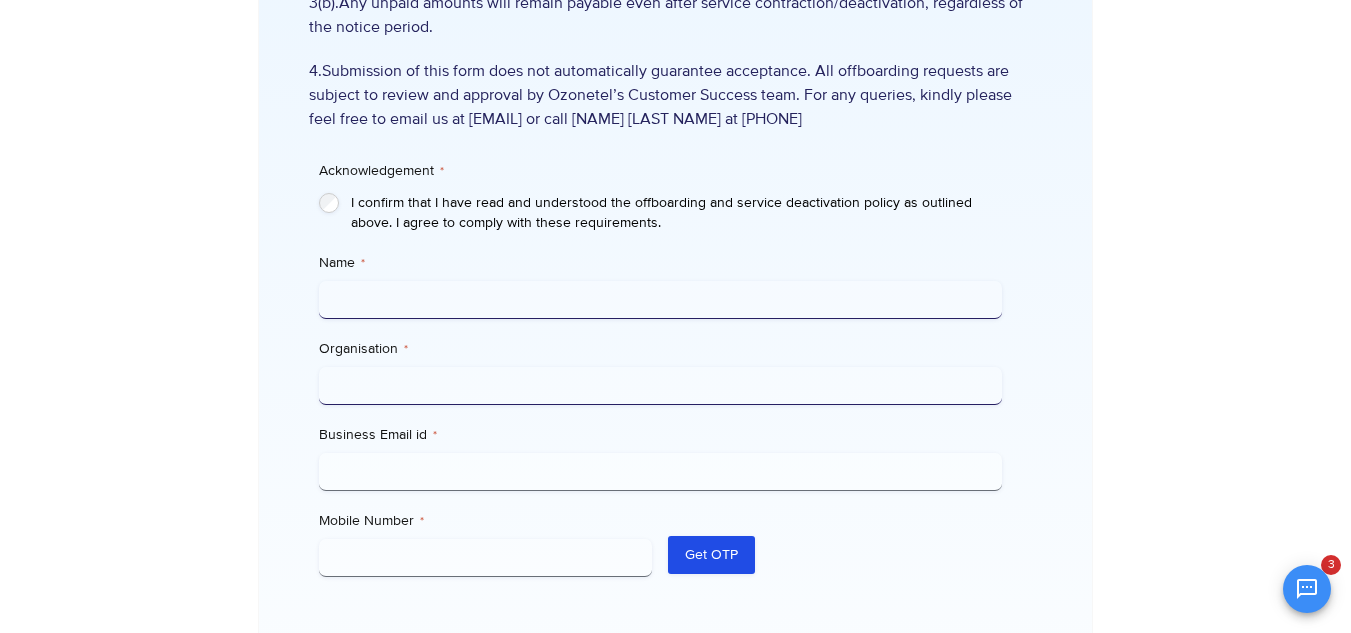 click on "Name *" at bounding box center (660, 300) 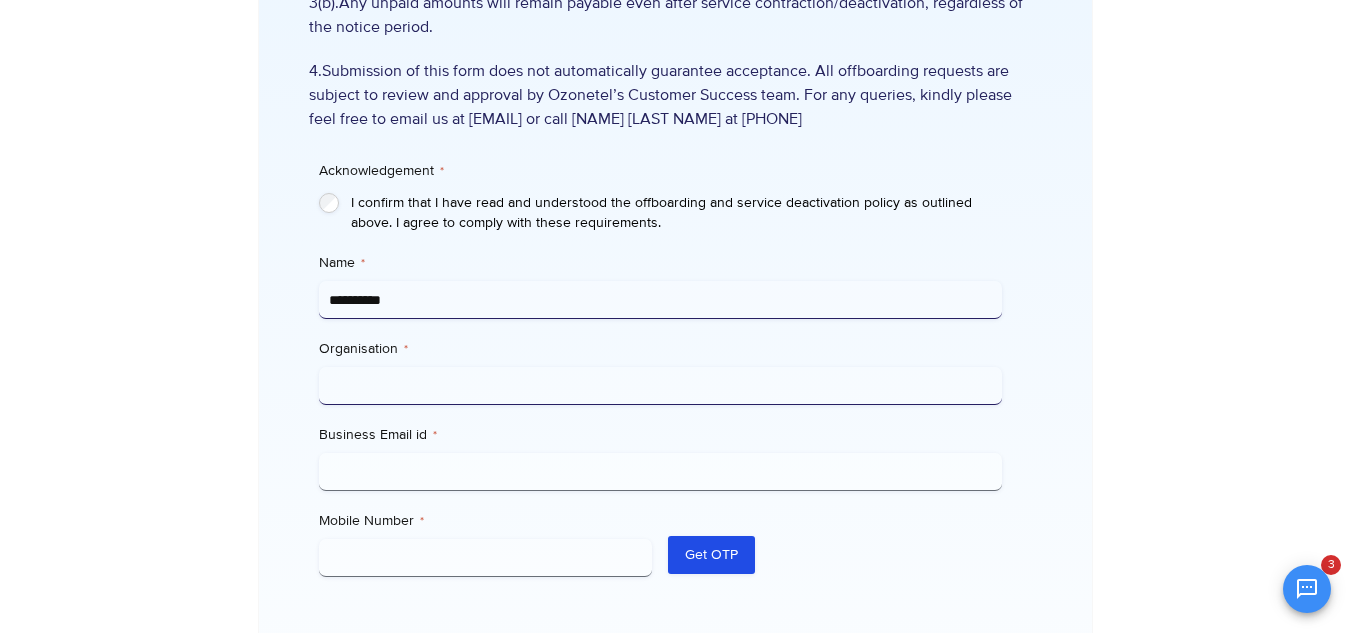click on "**********" at bounding box center [660, 300] 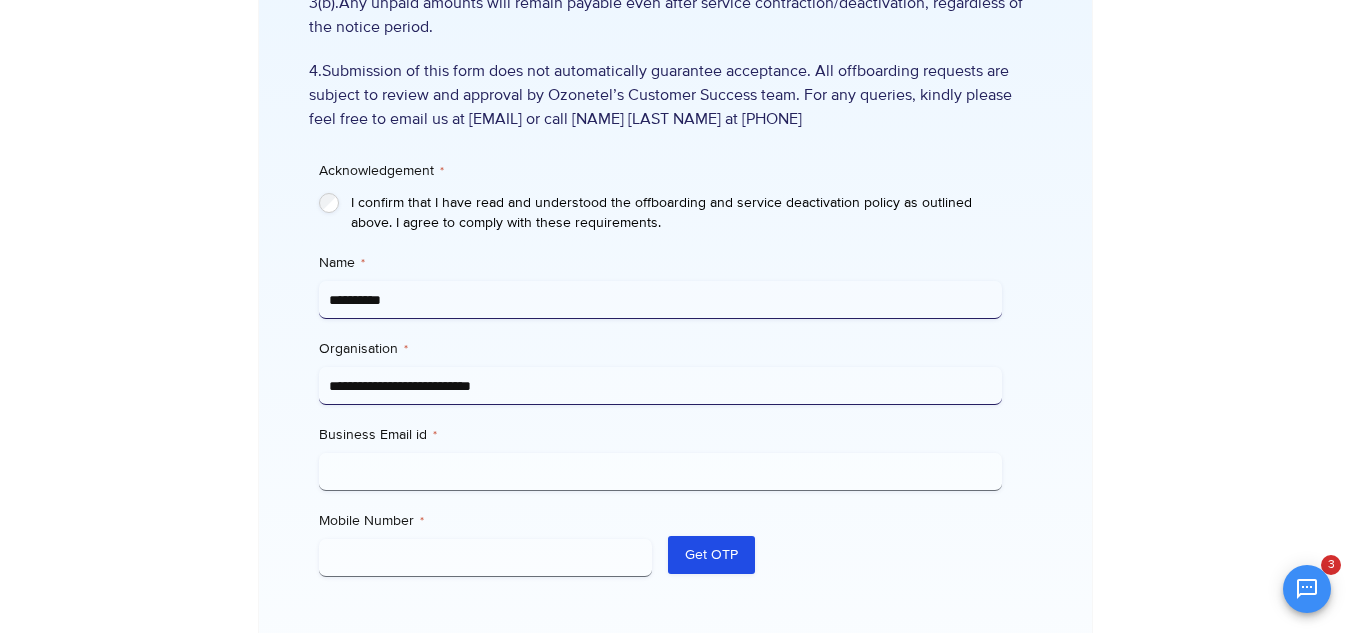 type on "**********" 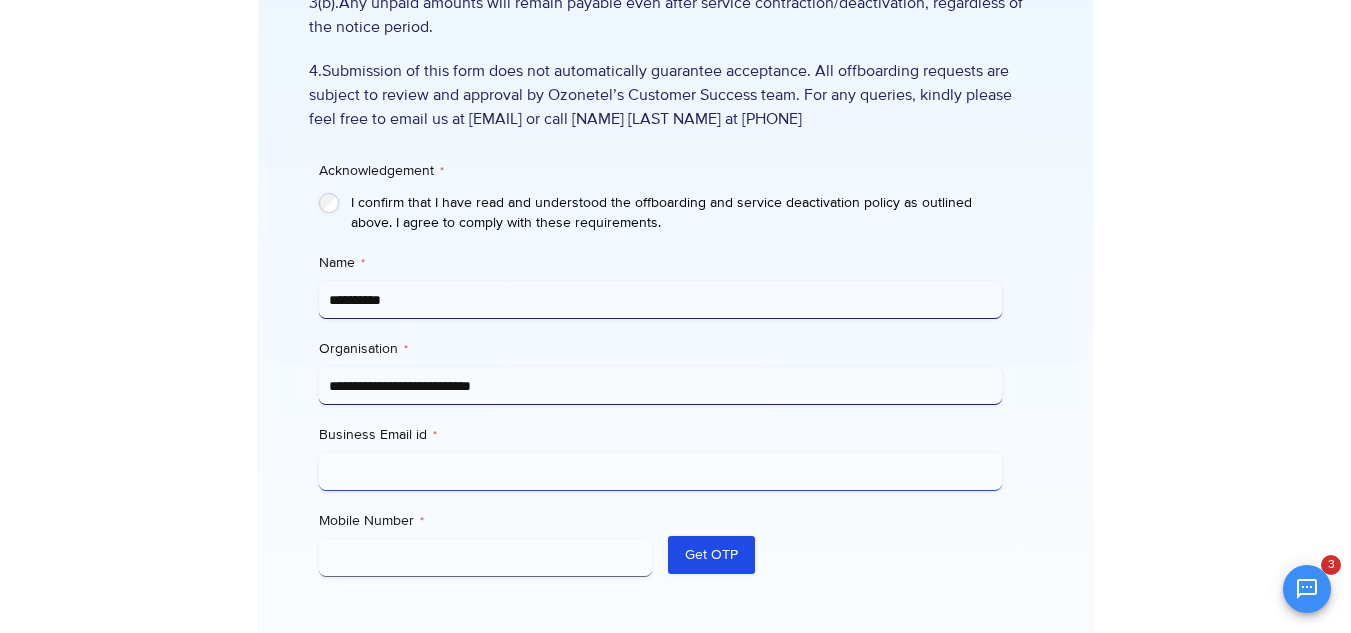 click on "Business Email id *" at bounding box center [660, 472] 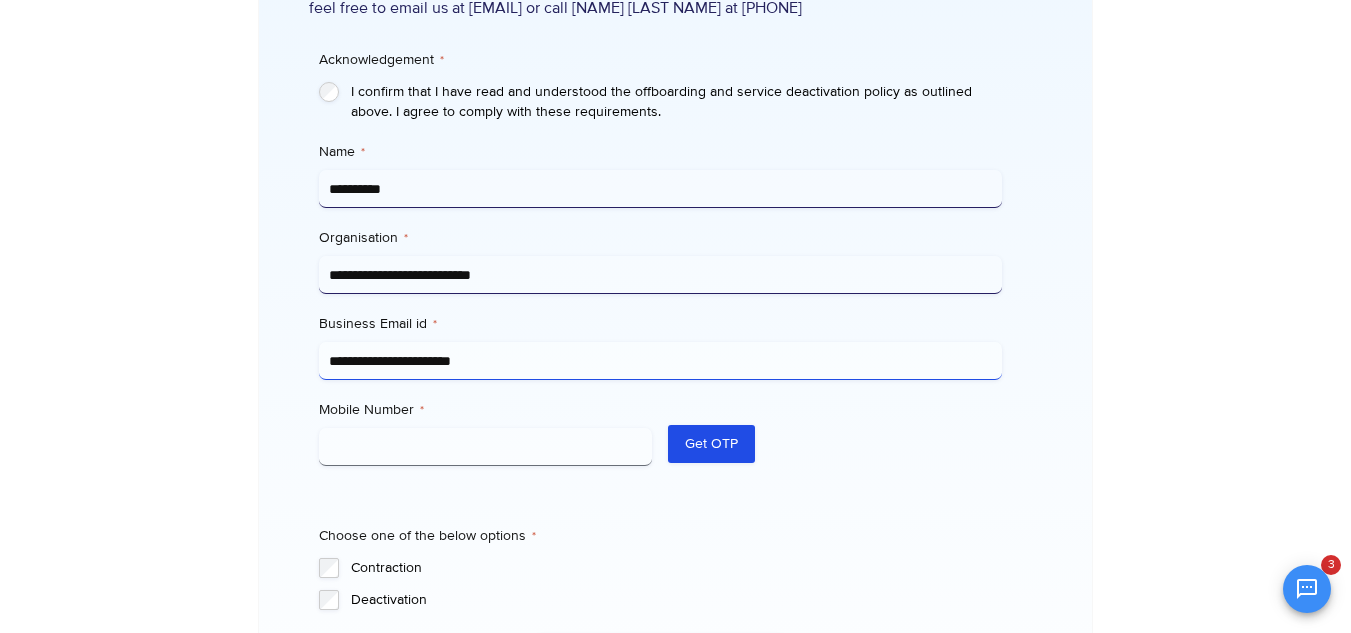 scroll, scrollTop: 678, scrollLeft: 0, axis: vertical 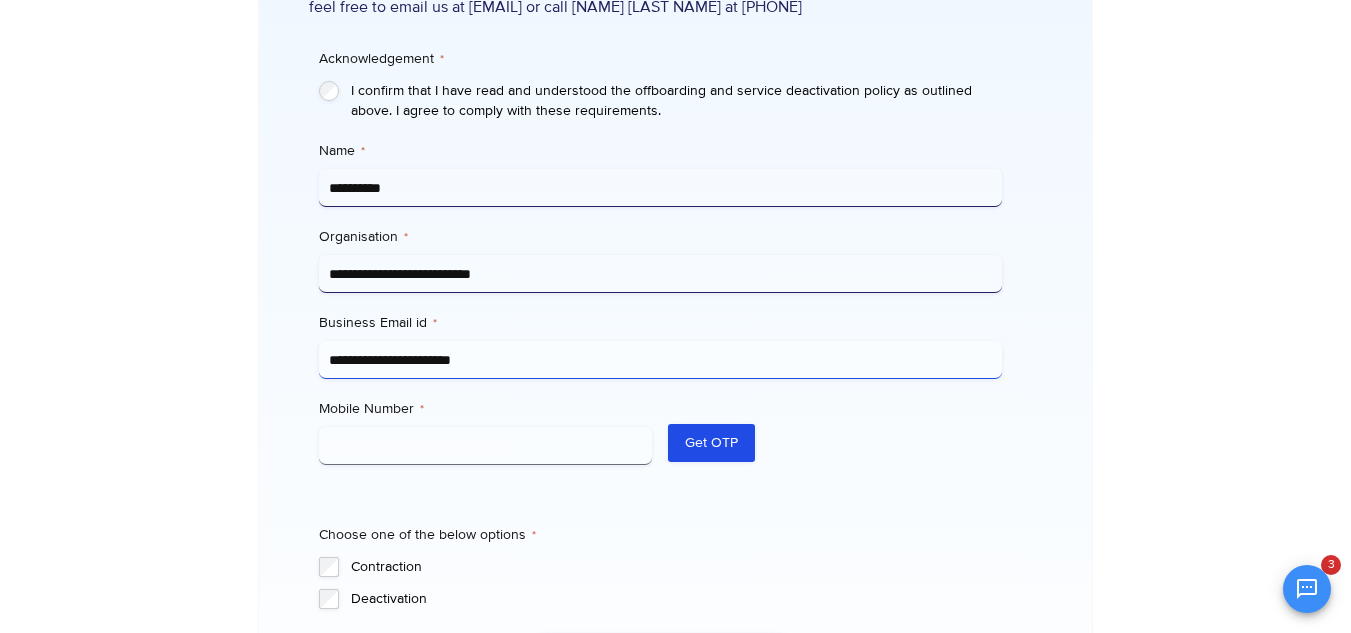 type on "**********" 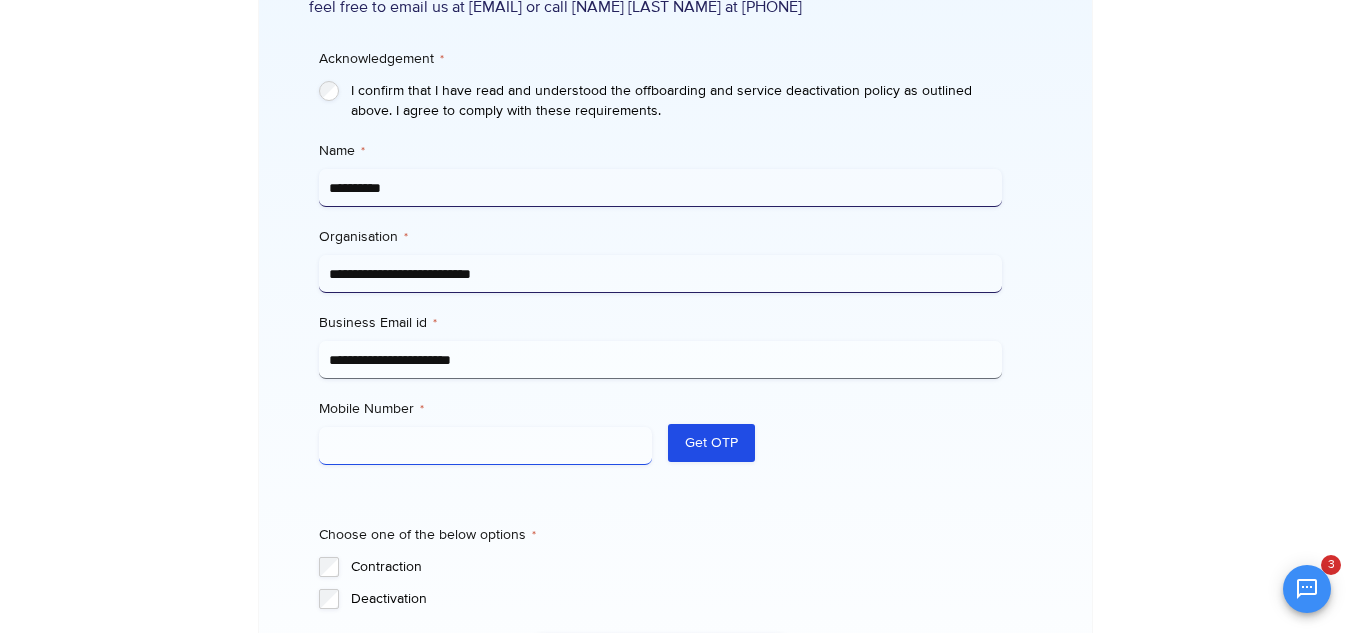 click on "Mobile Number *" at bounding box center [486, 446] 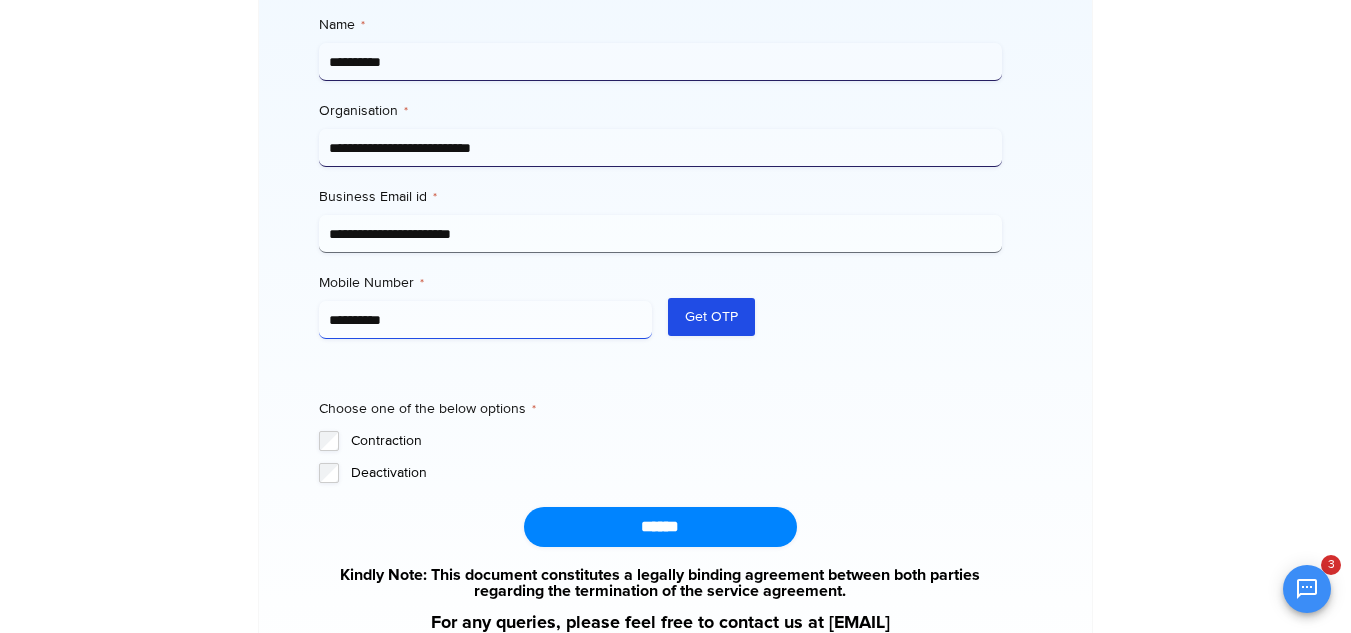 scroll, scrollTop: 805, scrollLeft: 0, axis: vertical 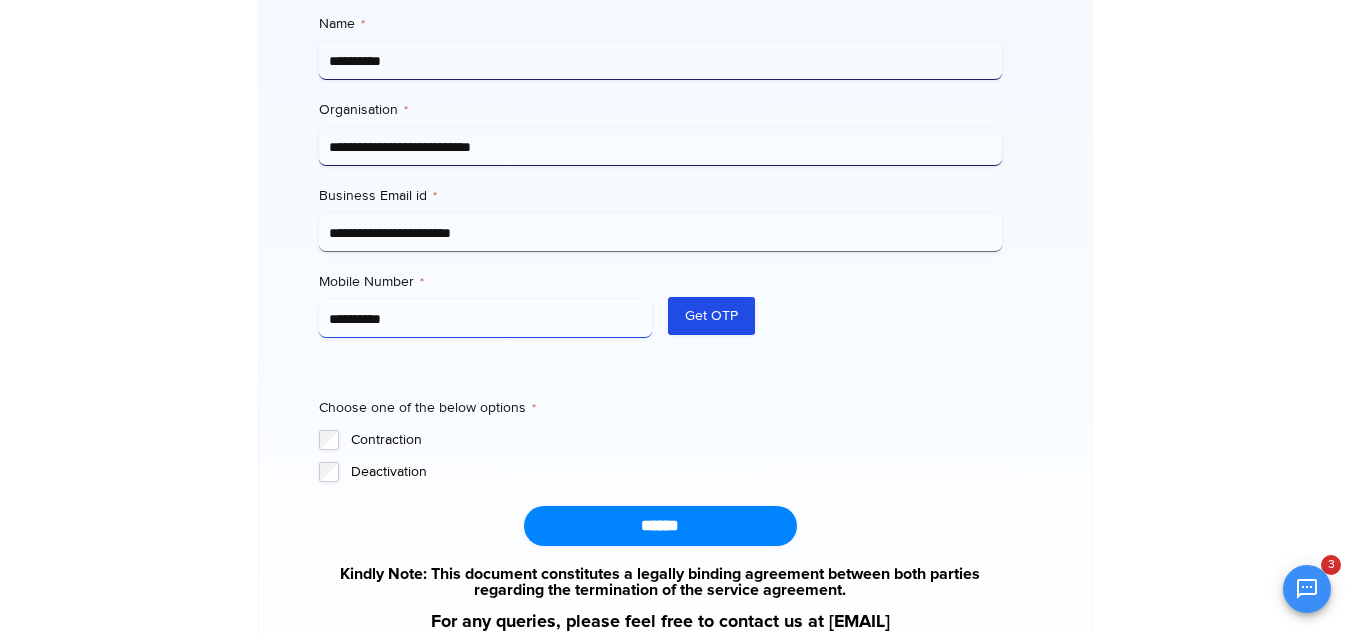 type on "**********" 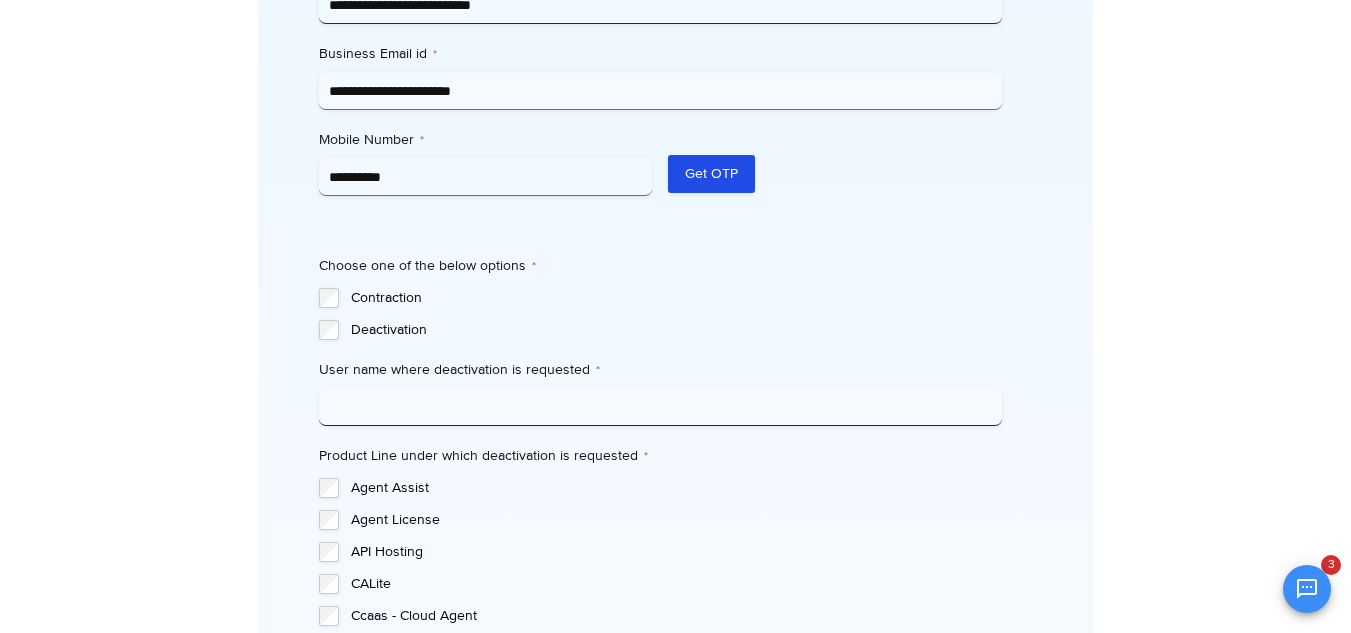 scroll, scrollTop: 948, scrollLeft: 0, axis: vertical 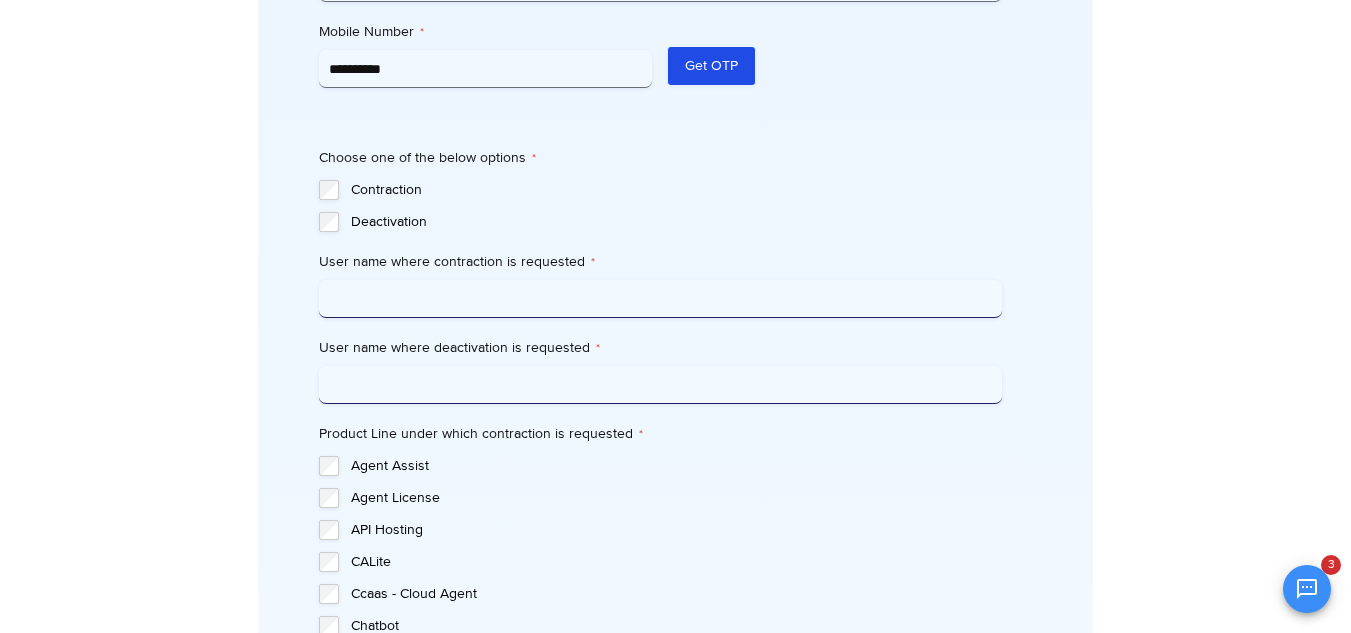 click on "User name where contraction is requested *" at bounding box center (660, 299) 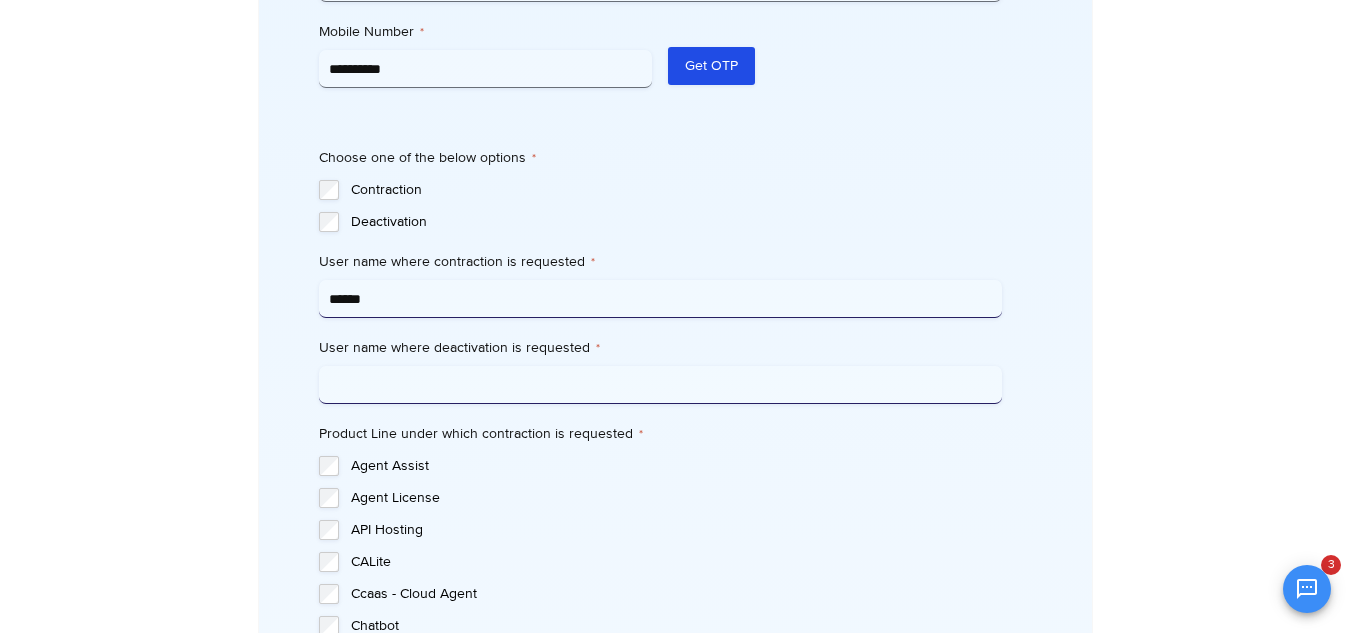 type on "******" 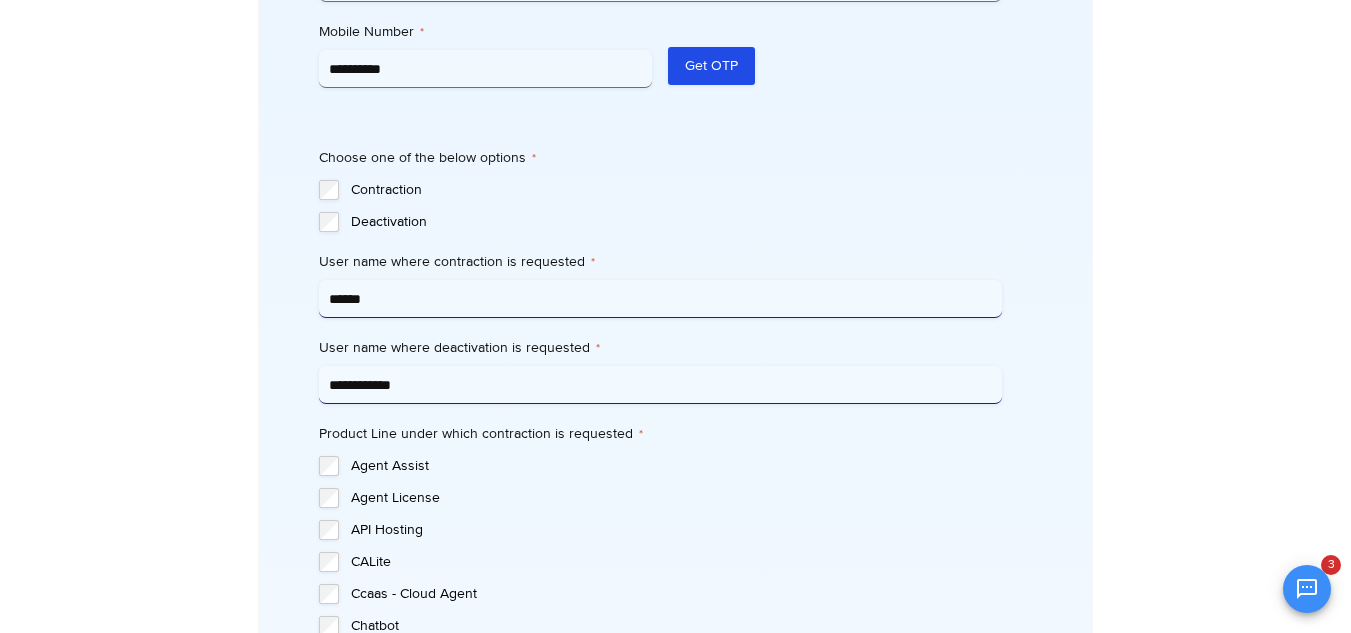 type on "**********" 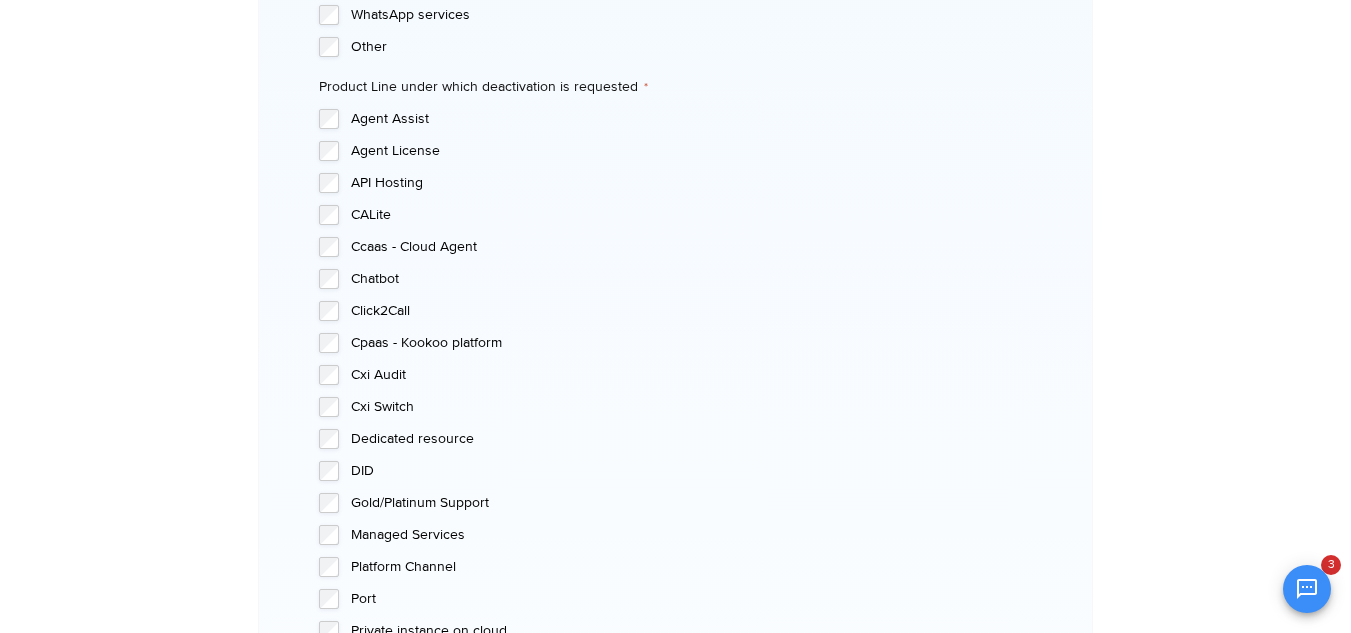 scroll, scrollTop: 2284, scrollLeft: 0, axis: vertical 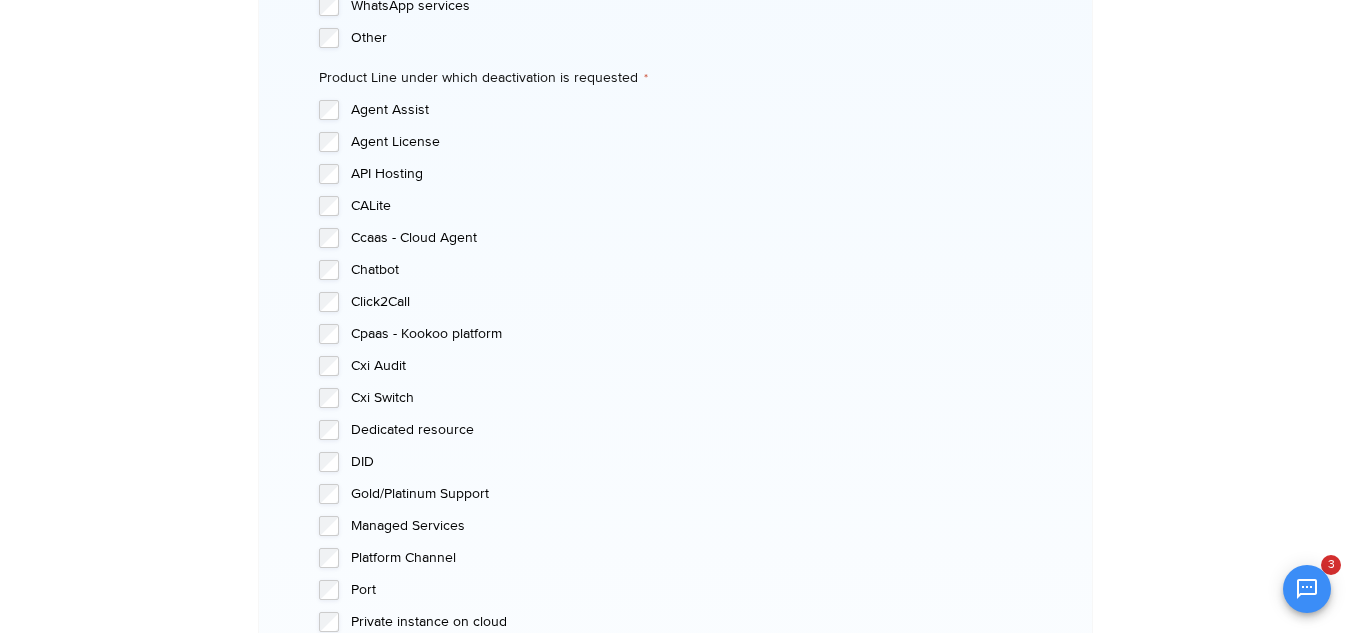 type on "**********" 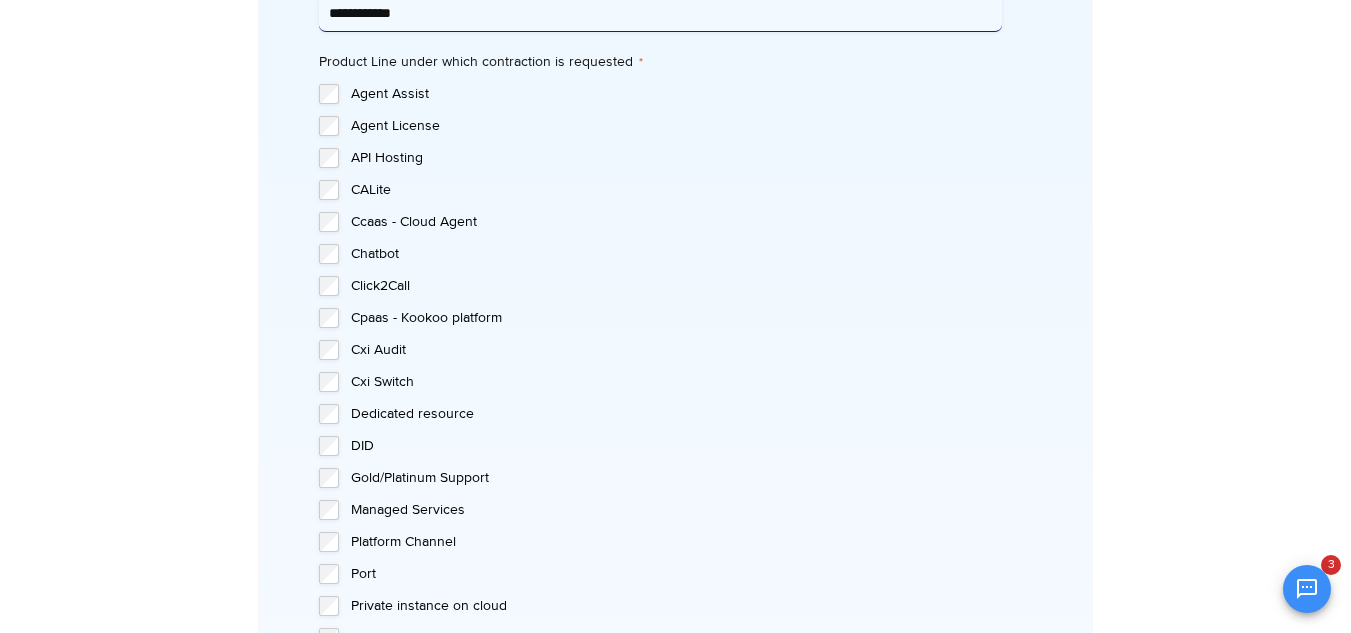 scroll, scrollTop: 1426, scrollLeft: 0, axis: vertical 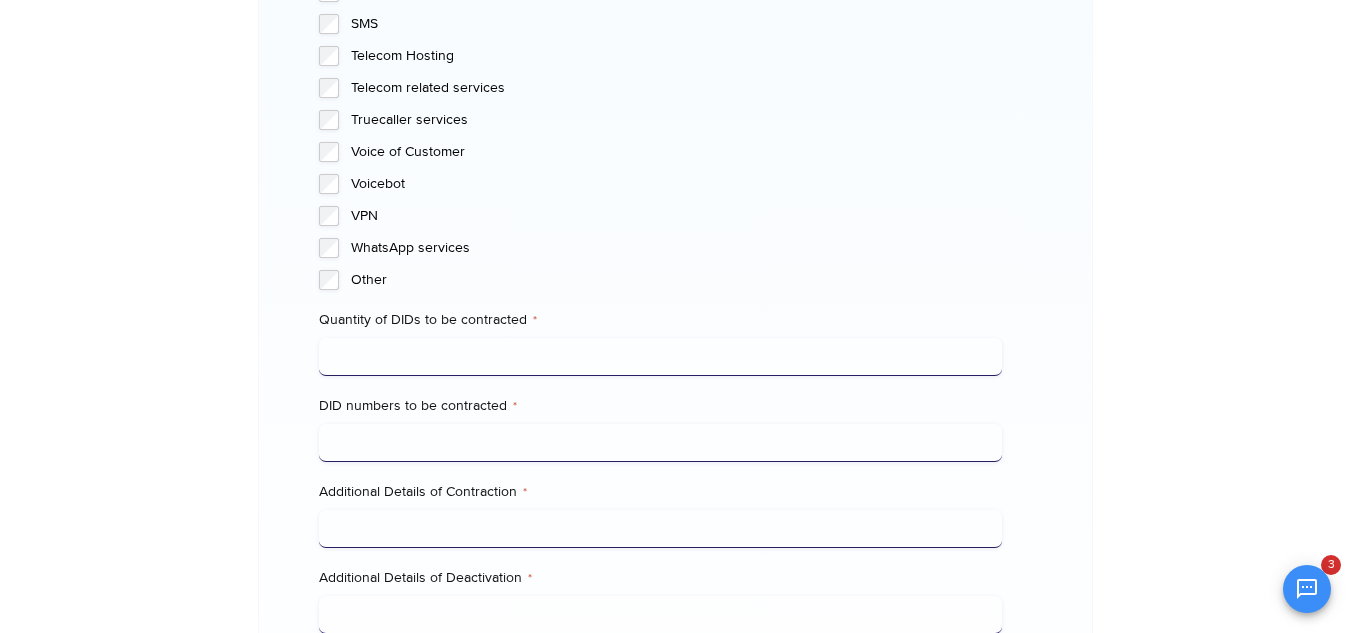 click on "Quantity of DIDs to be contracted *" at bounding box center [660, 357] 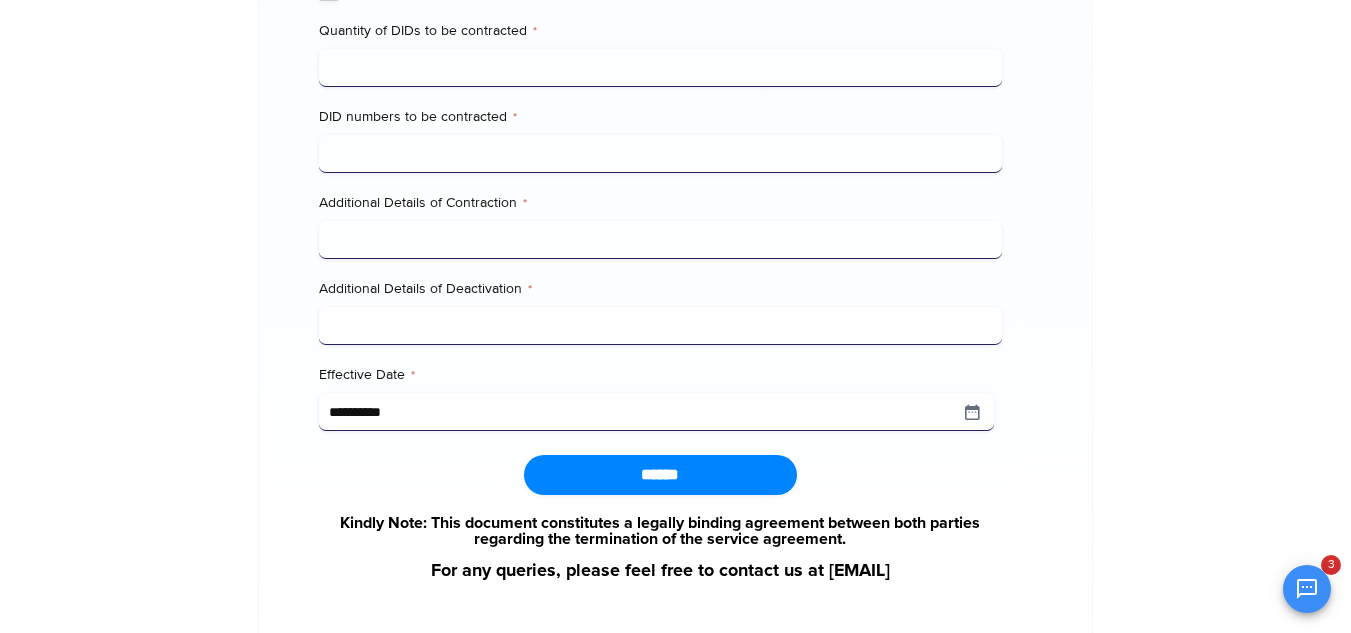 scroll, scrollTop: 3204, scrollLeft: 0, axis: vertical 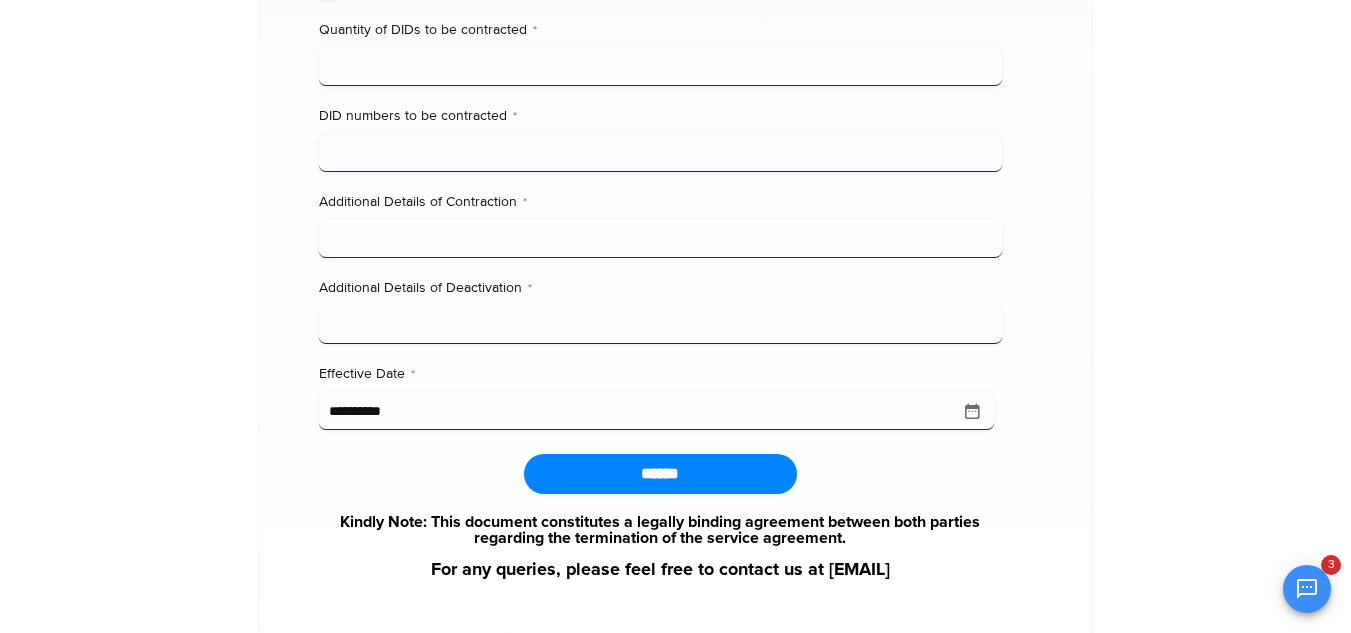 click on "Additional Details of Deactivation *" at bounding box center (660, 325) 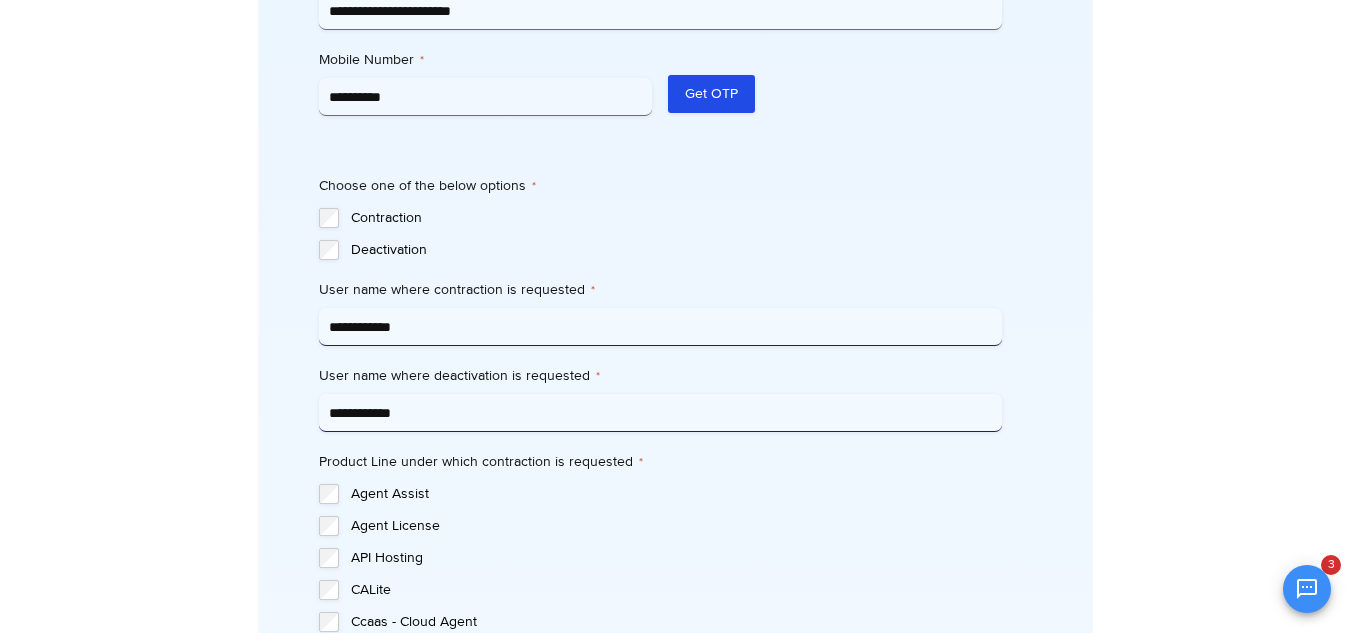 scroll, scrollTop: 1026, scrollLeft: 0, axis: vertical 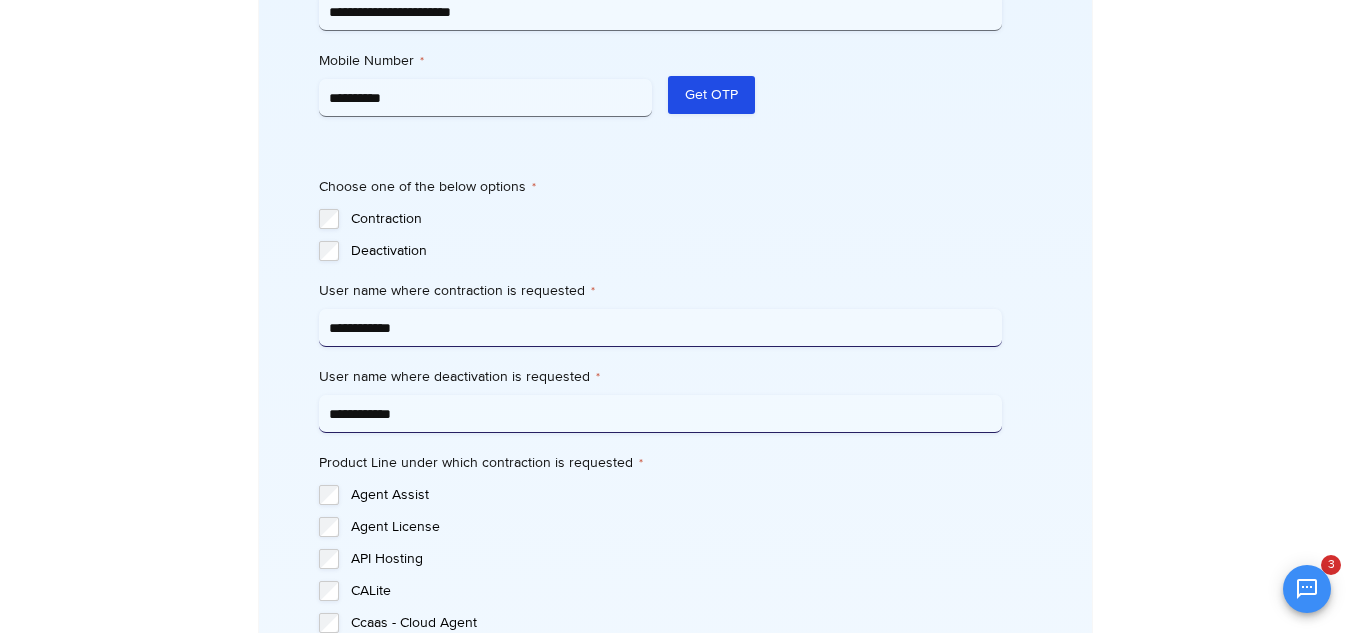 click on "**********" at bounding box center [675, 1241] 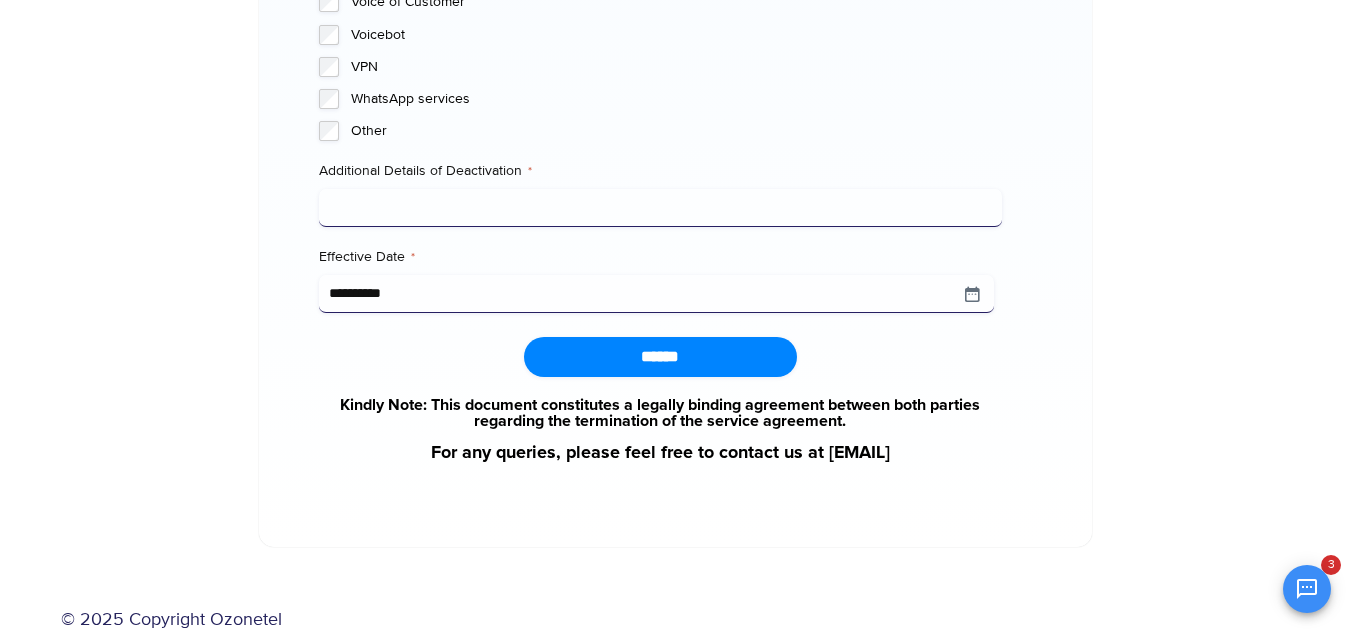 scroll, scrollTop: 2117, scrollLeft: 0, axis: vertical 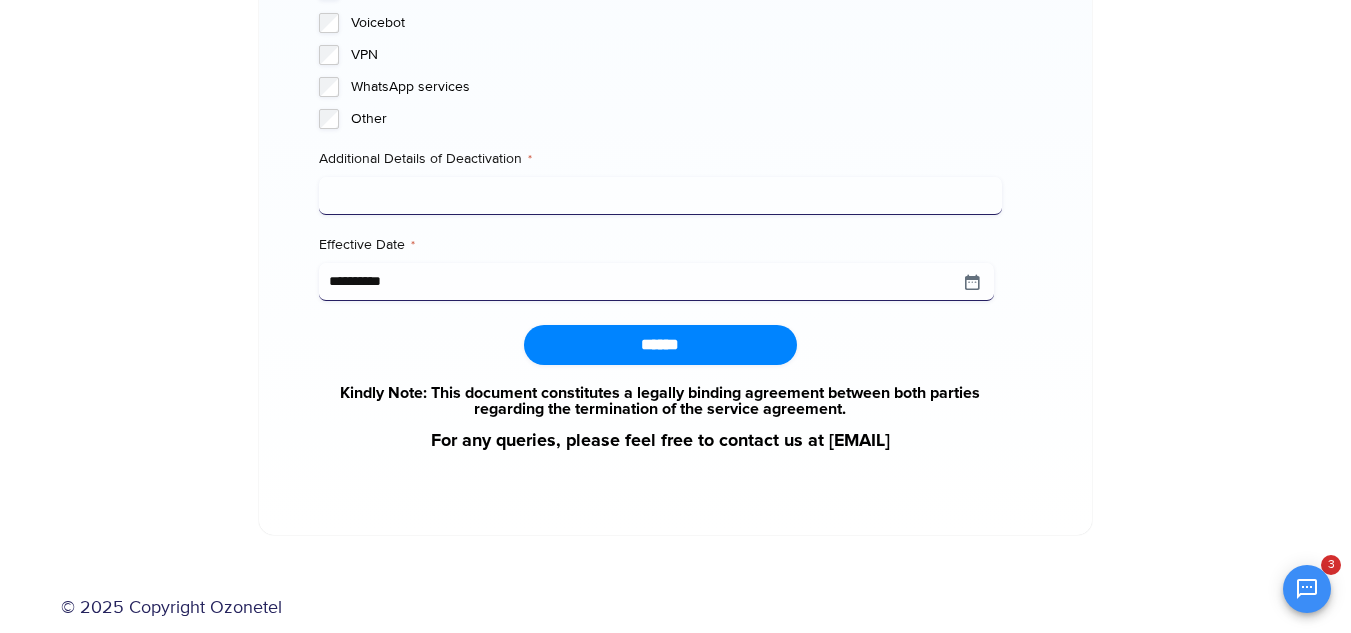 click on "Additional Details of Deactivation *" at bounding box center (660, 196) 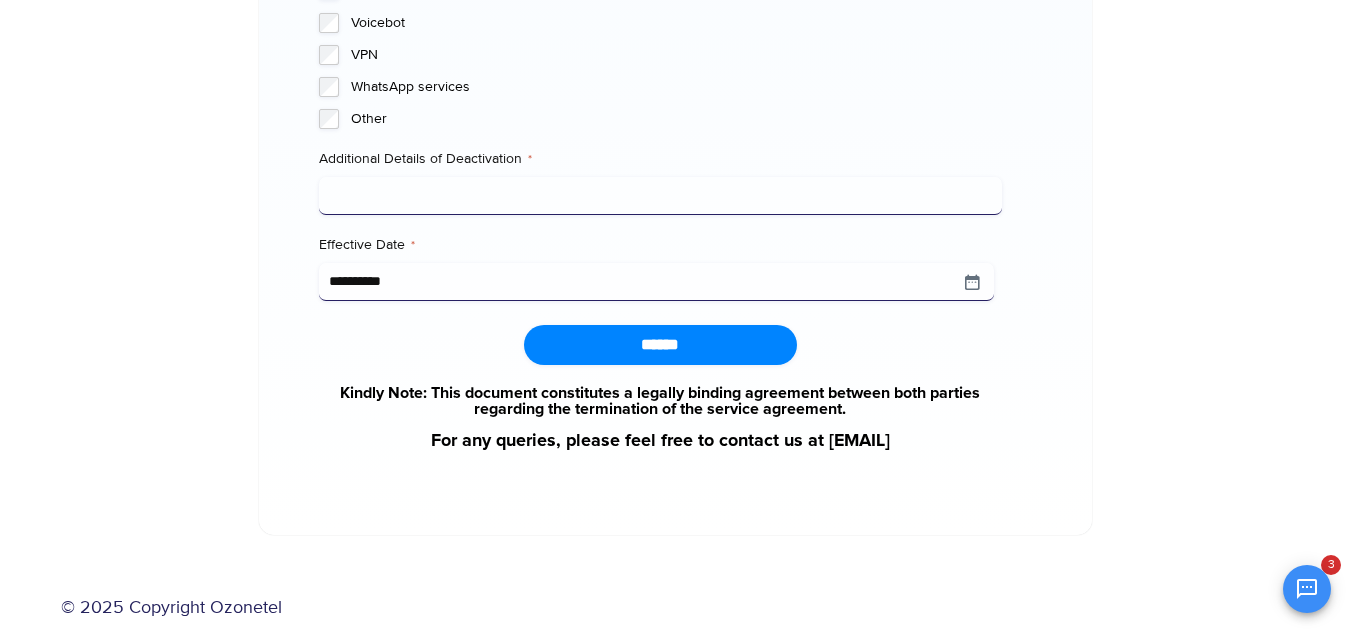click on "Additional Details of Deactivation *" at bounding box center [660, 196] 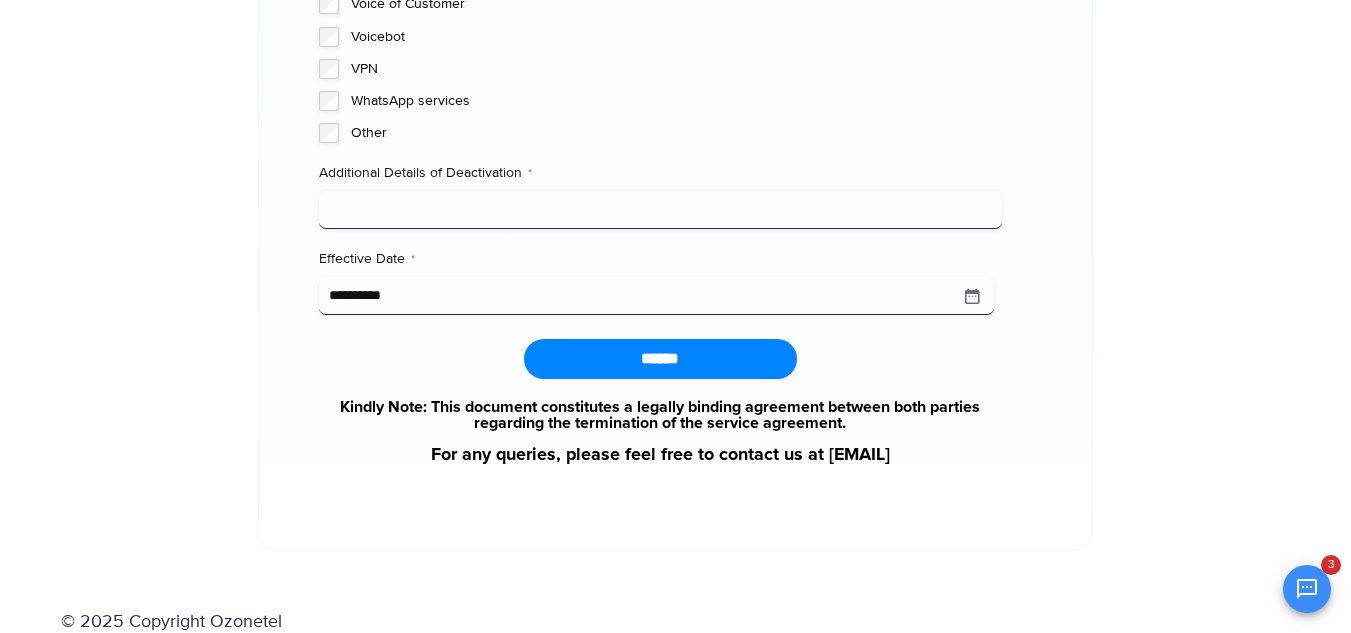 scroll, scrollTop: 2101, scrollLeft: 0, axis: vertical 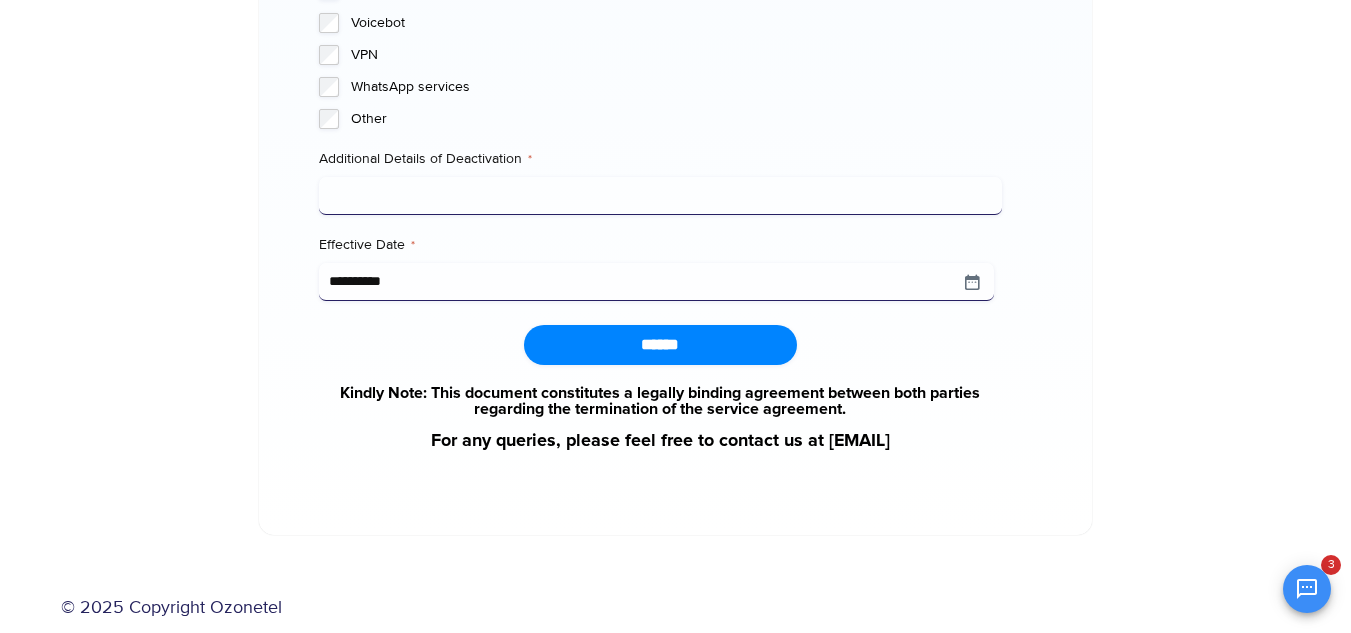 click at bounding box center (1196, -738) 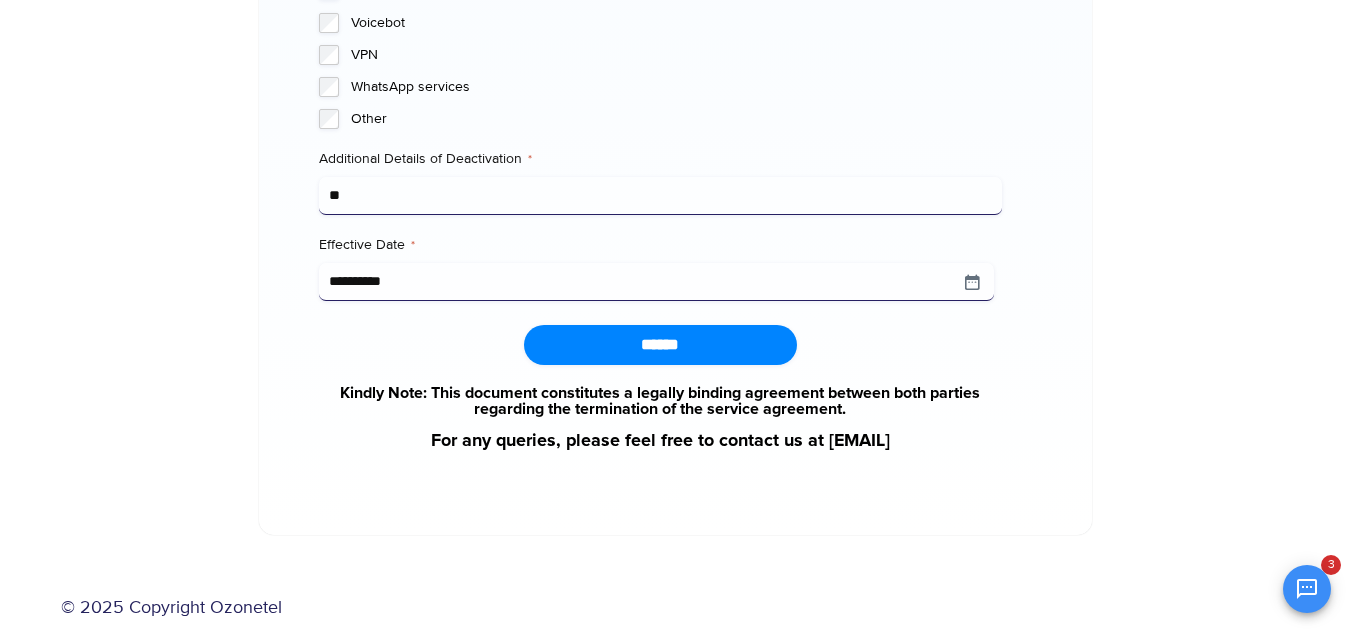 type on "*" 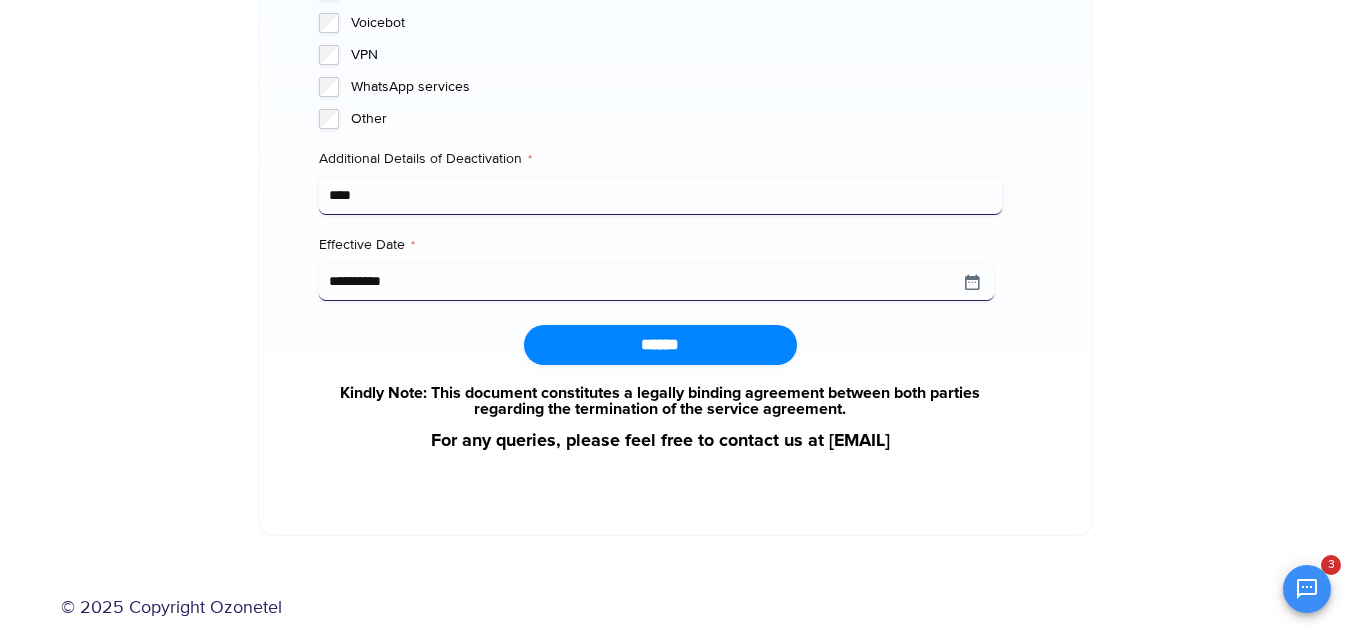click on "***" at bounding box center (660, 196) 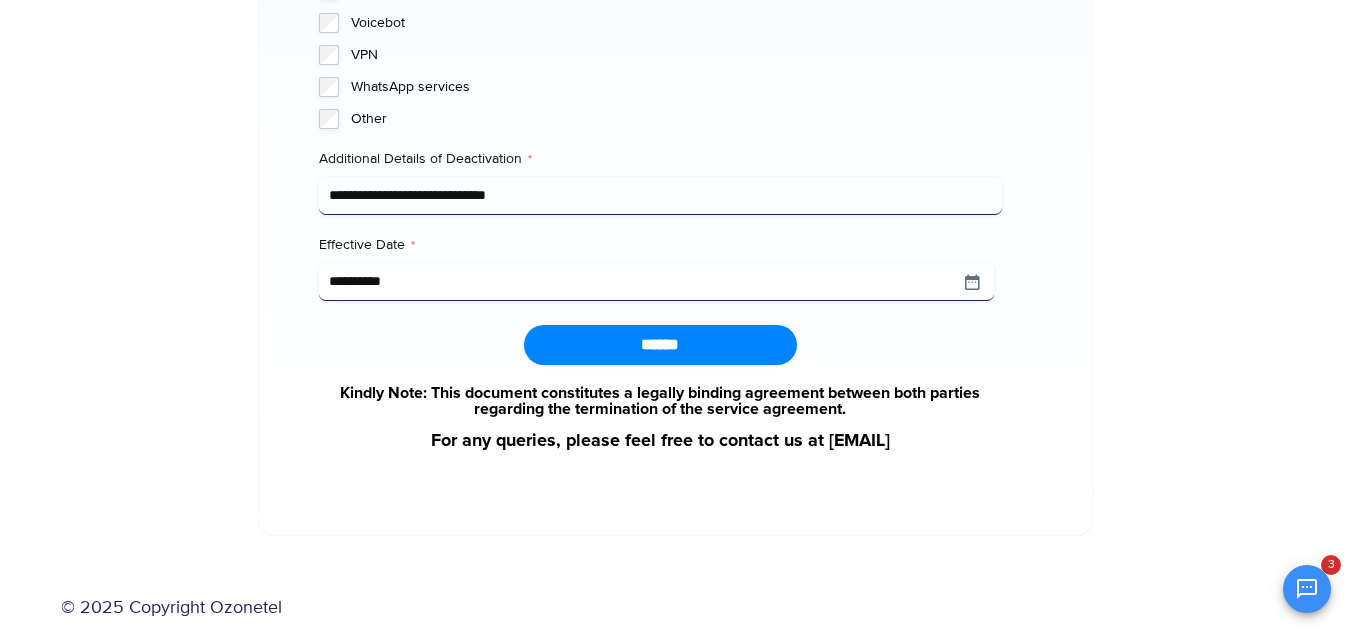 click on "**********" at bounding box center (660, 196) 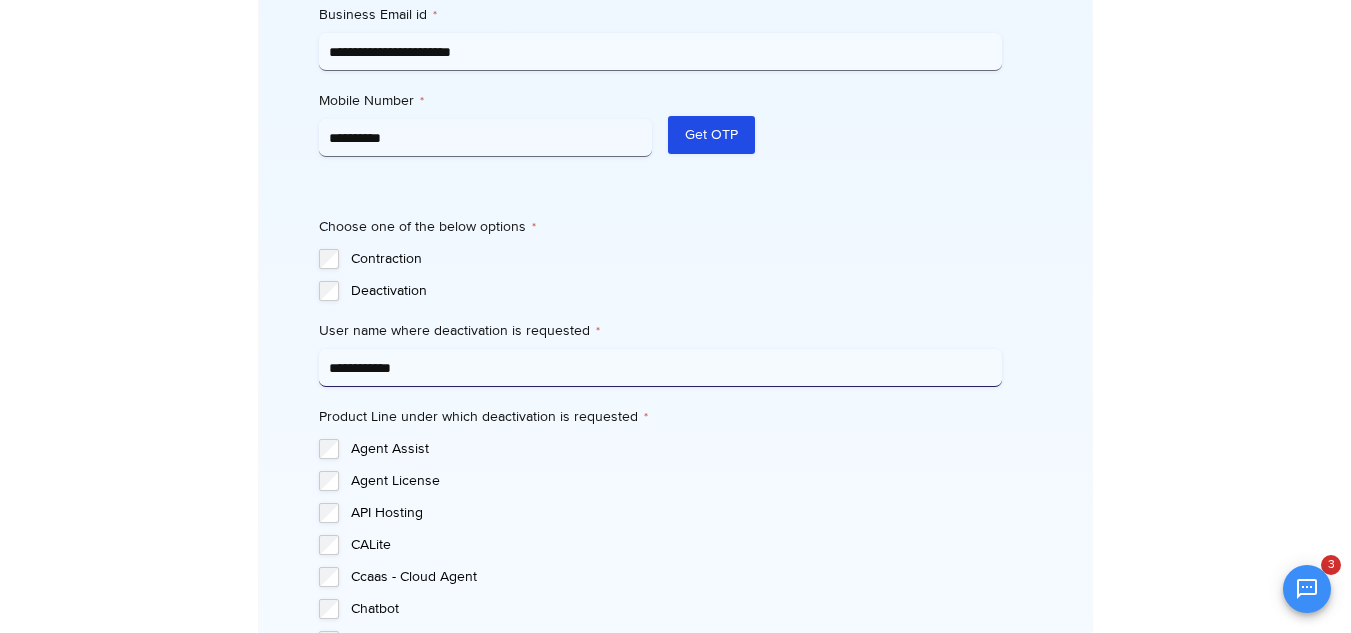 scroll, scrollTop: 976, scrollLeft: 0, axis: vertical 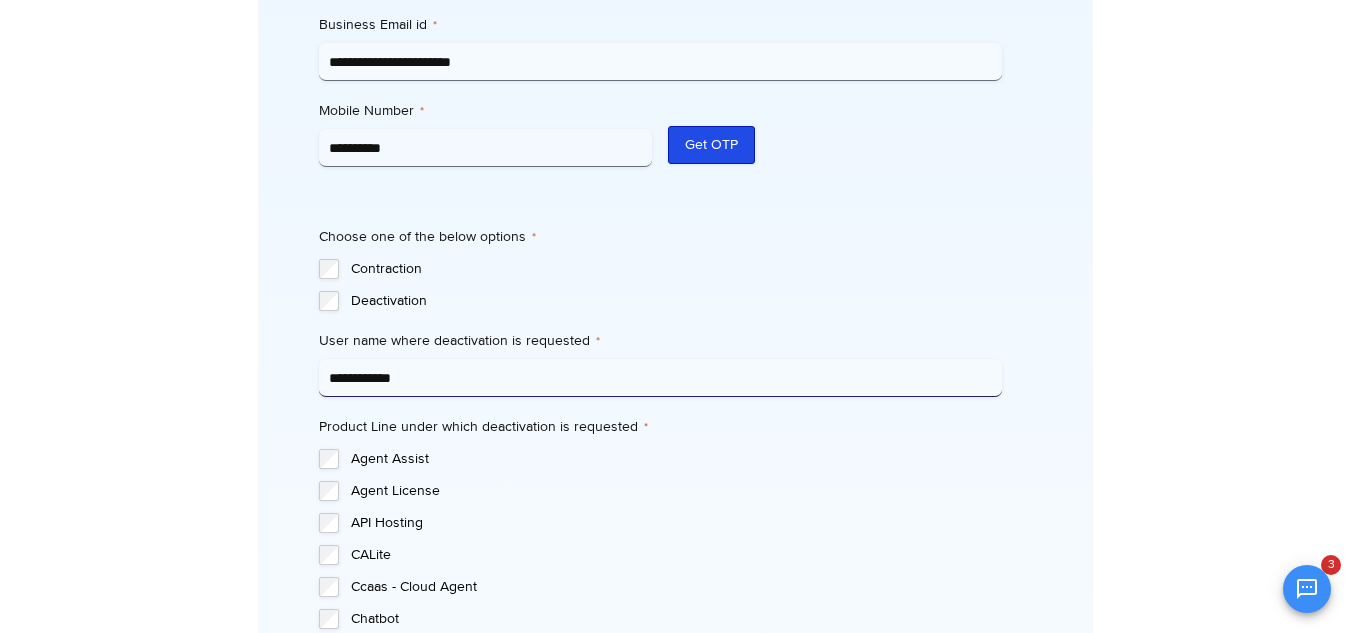 click on "Get OTP" at bounding box center (711, 145) 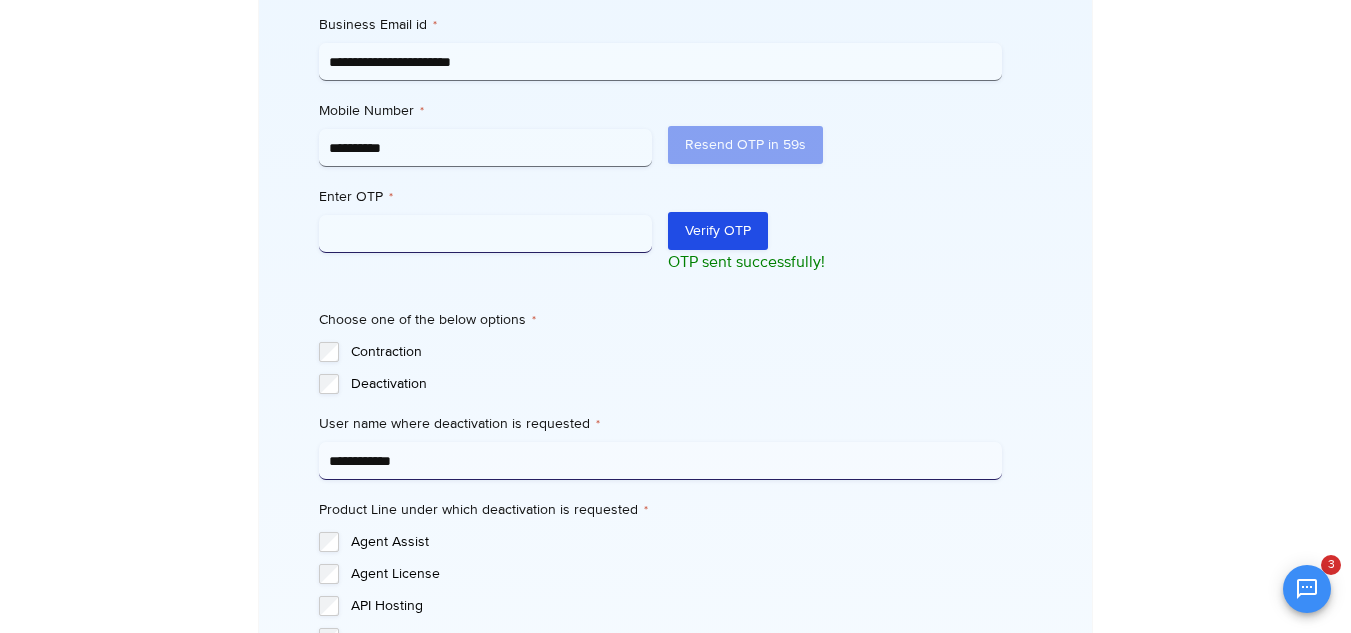 click on "Enter OTP *" at bounding box center [486, 234] 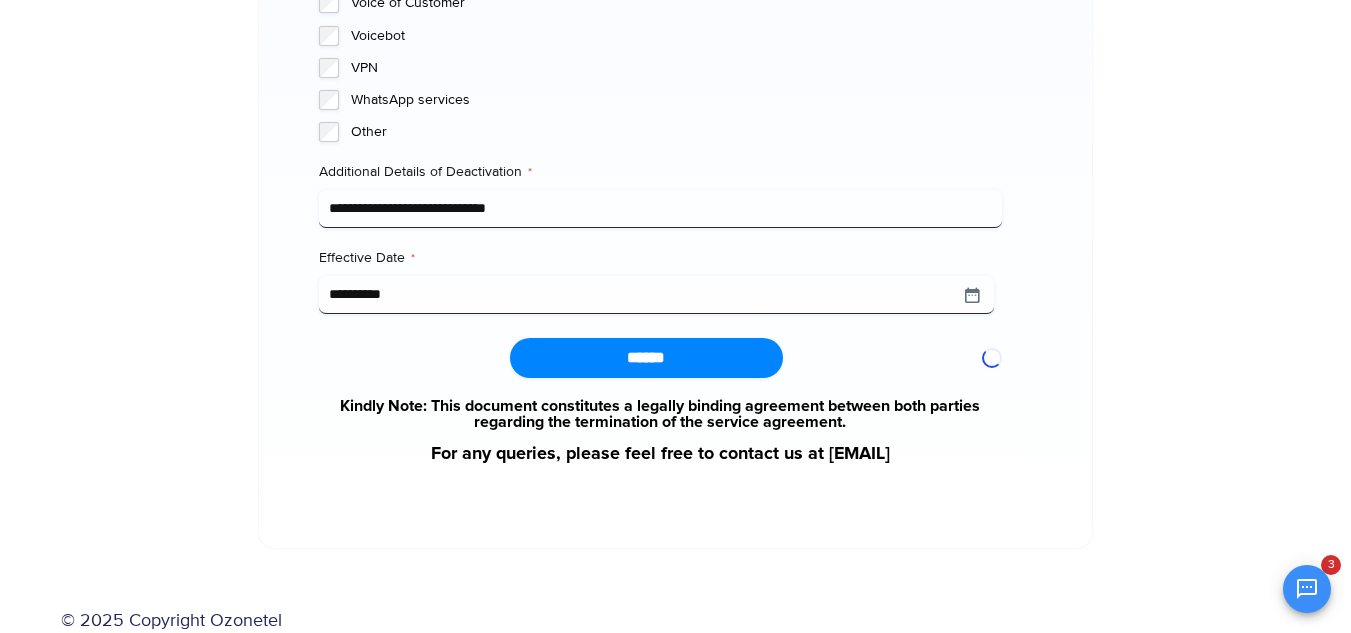 scroll, scrollTop: 2200, scrollLeft: 0, axis: vertical 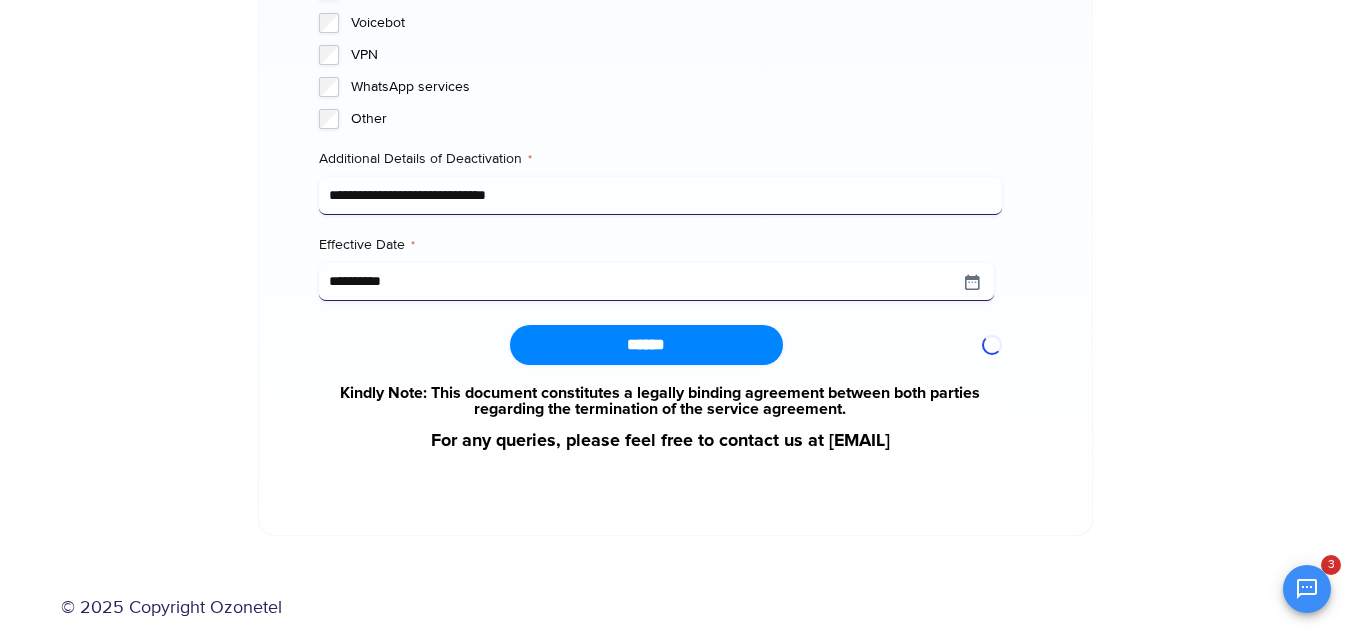 click on "******" at bounding box center (646, 345) 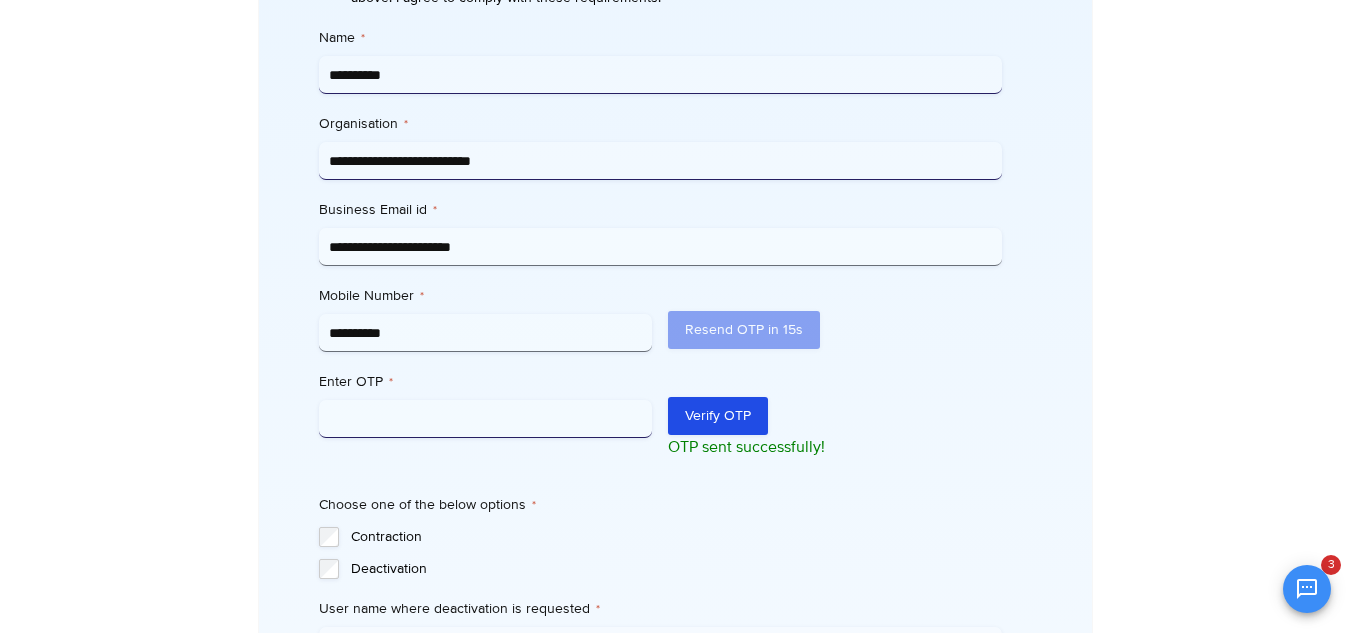 scroll, scrollTop: 793, scrollLeft: 0, axis: vertical 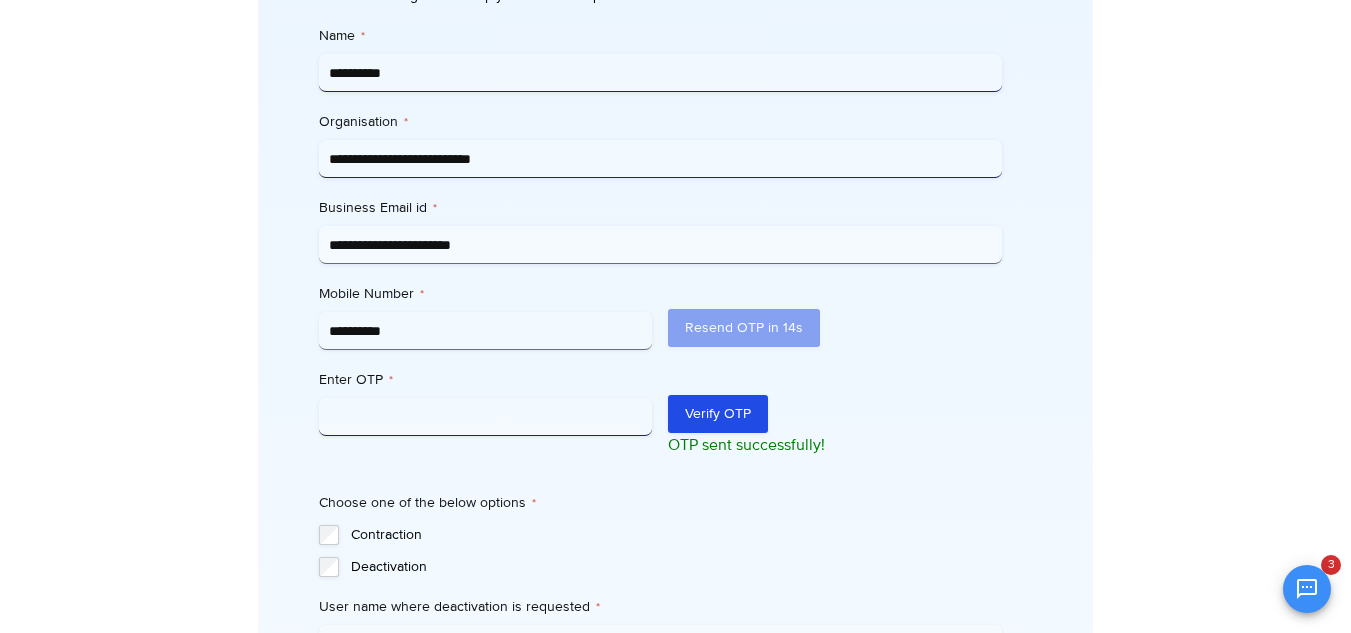 click on "Enter OTP *" at bounding box center (486, 417) 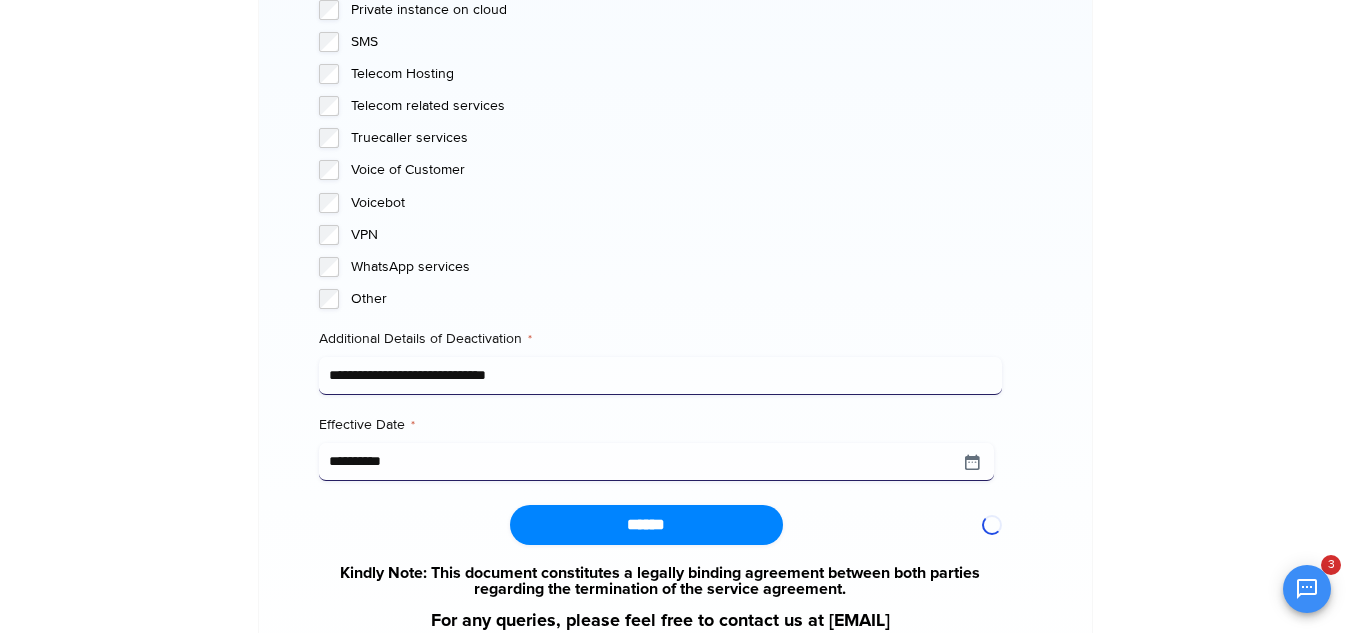 scroll, scrollTop: 2092, scrollLeft: 0, axis: vertical 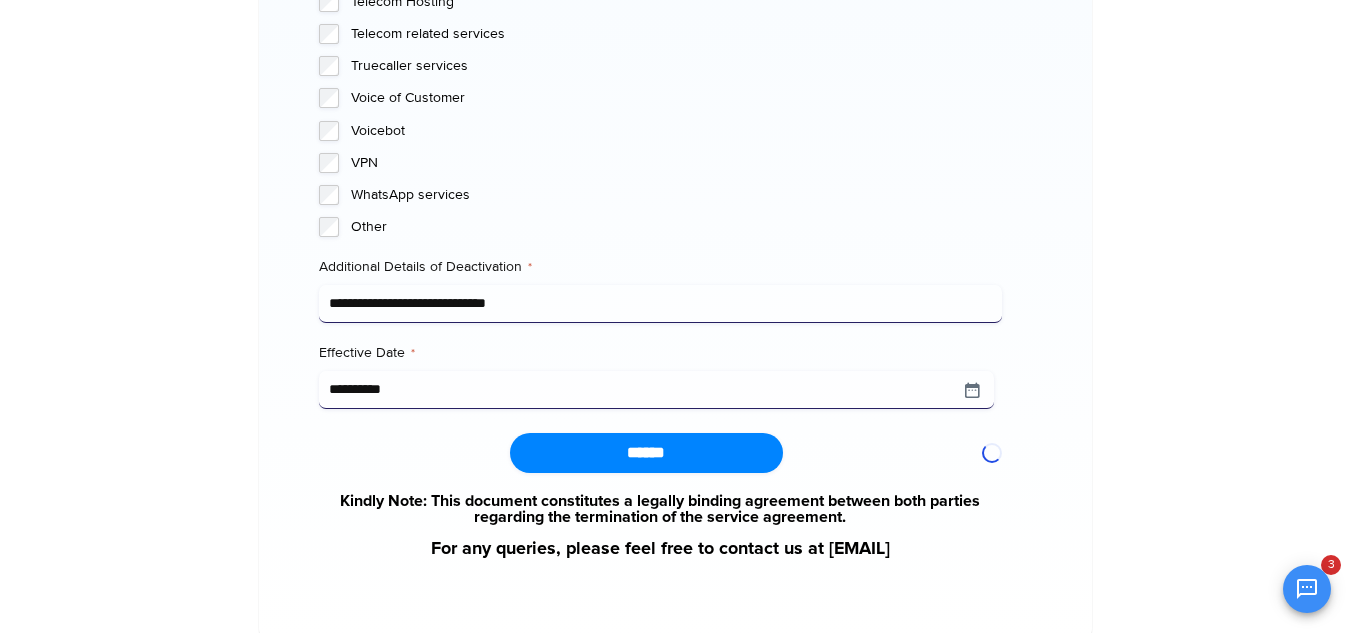 type on "******" 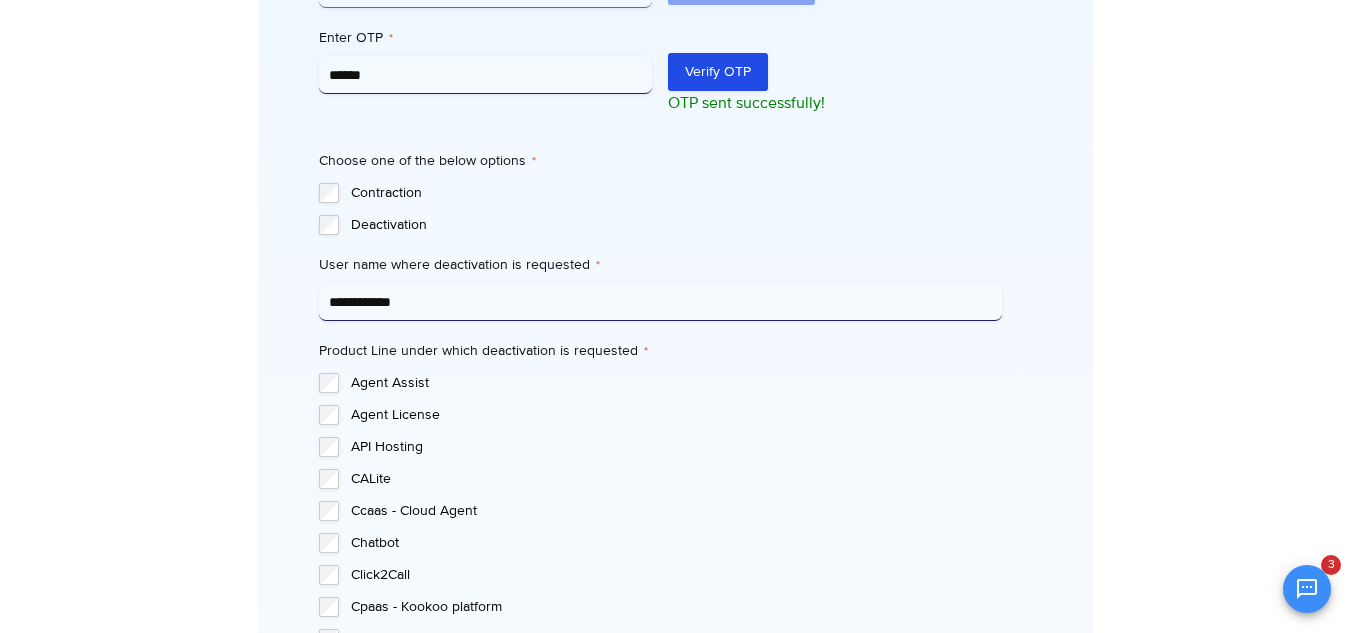 scroll, scrollTop: 1134, scrollLeft: 0, axis: vertical 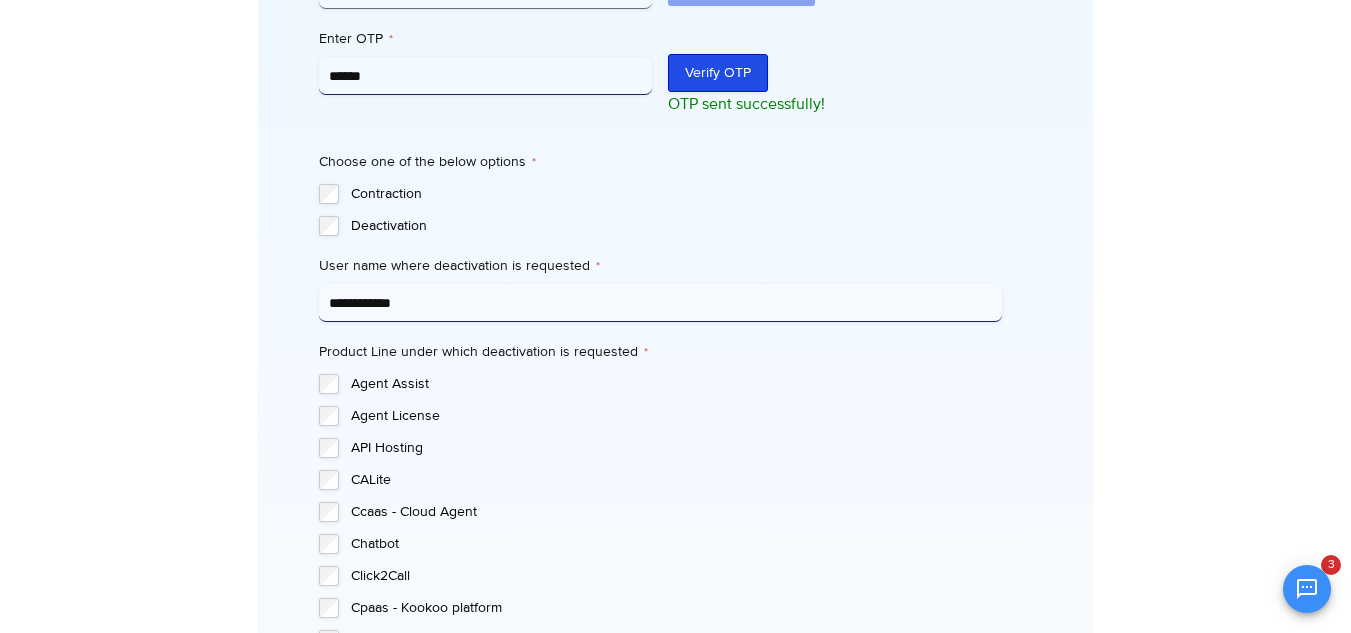 click on "Verify OTP" at bounding box center (718, 73) 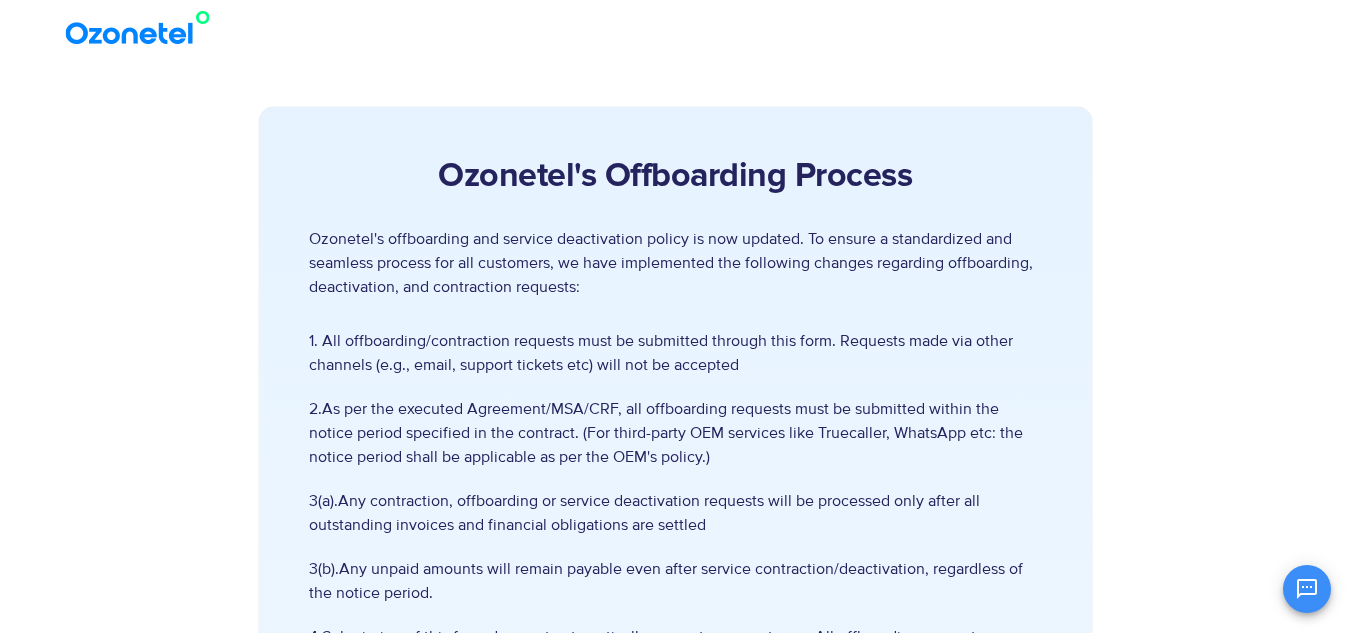 scroll, scrollTop: 860, scrollLeft: 0, axis: vertical 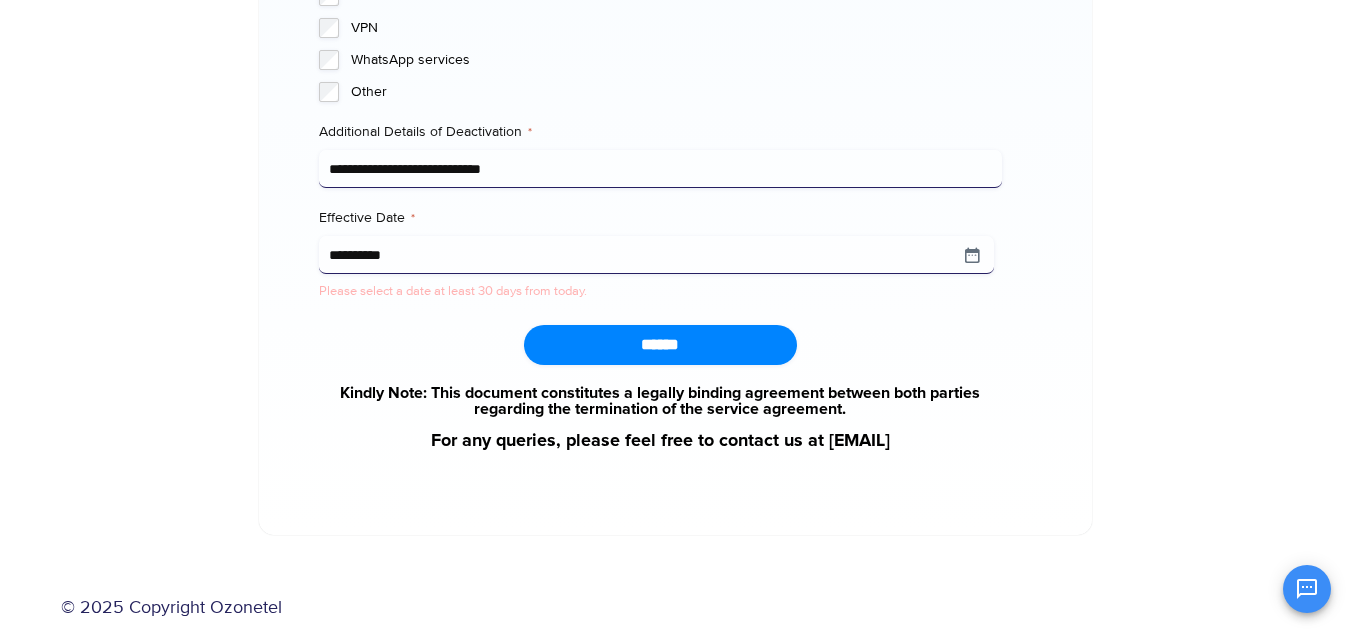 click on "******" at bounding box center [660, 345] 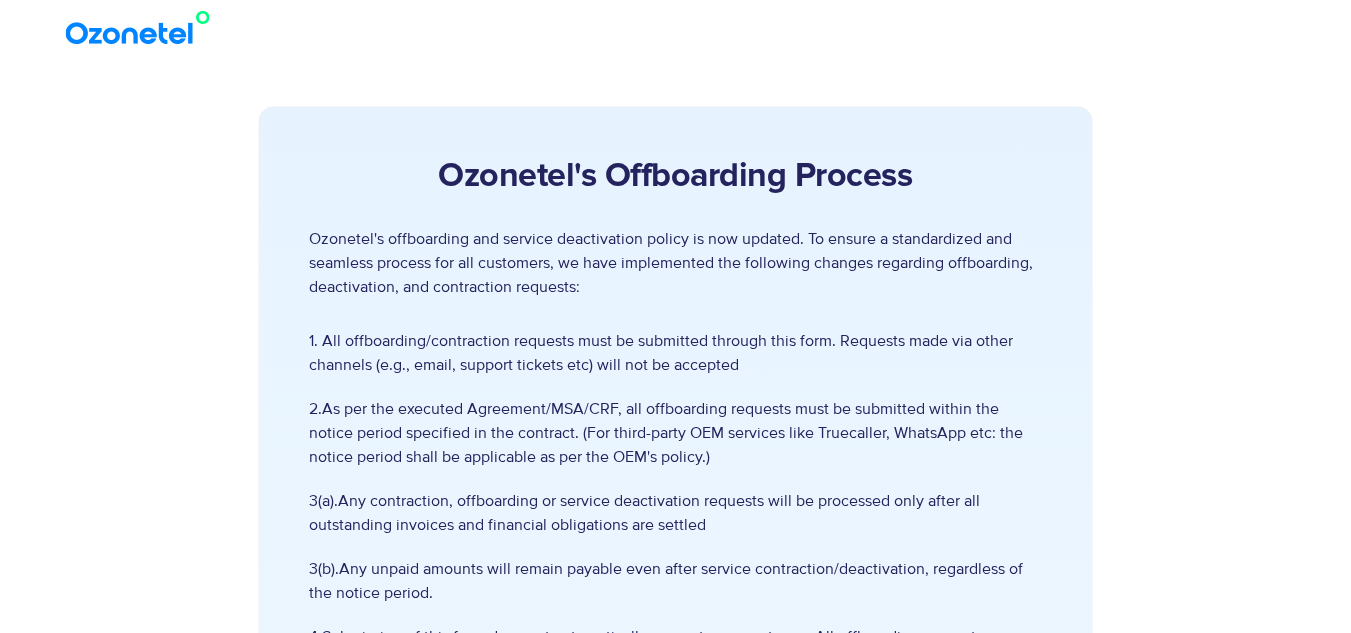 scroll, scrollTop: 0, scrollLeft: 0, axis: both 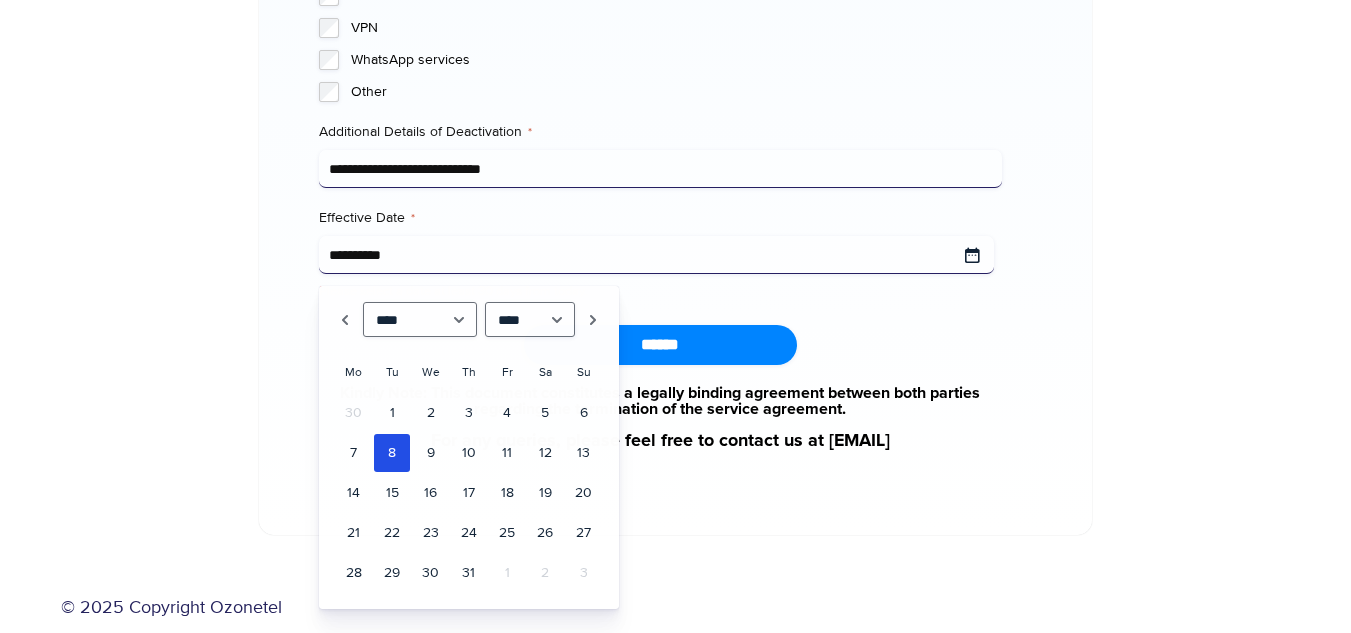 click on "**********" at bounding box center [656, 255] 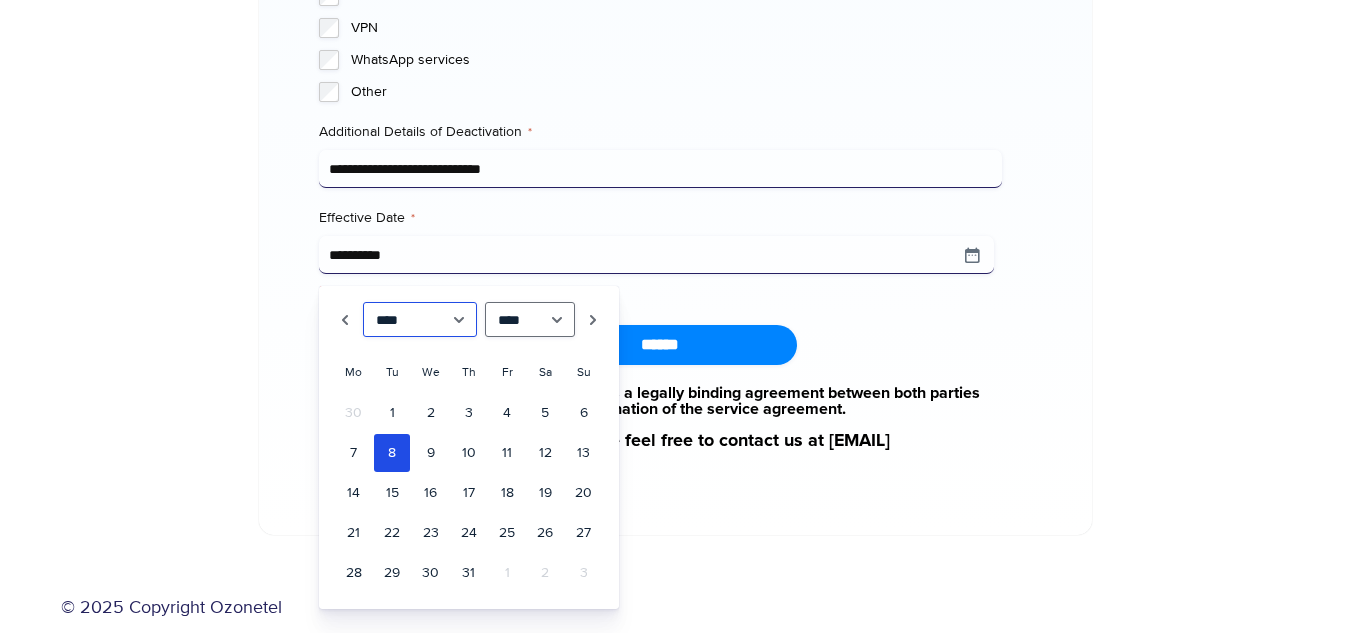 click on "******* ******** ***** ***** *** **** **** ****** ********* ******* ******** ********" at bounding box center [420, 319] 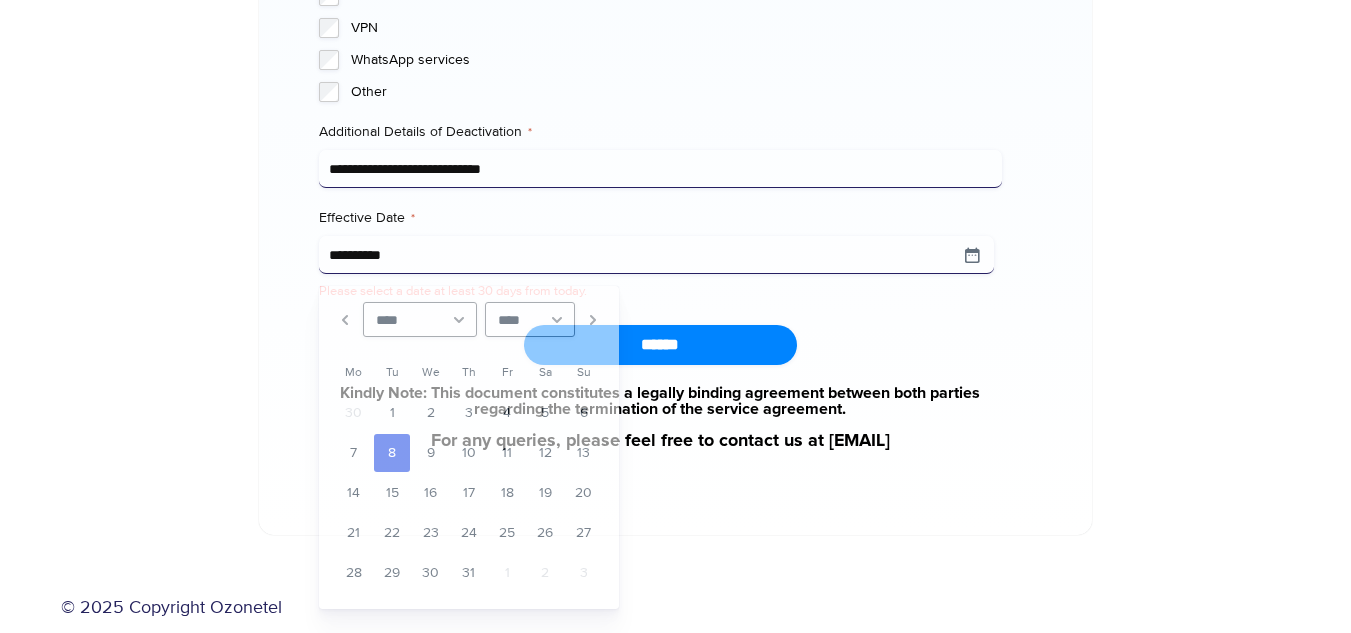 click on "Please select a date at least 30 days from today." at bounding box center (660, 291) 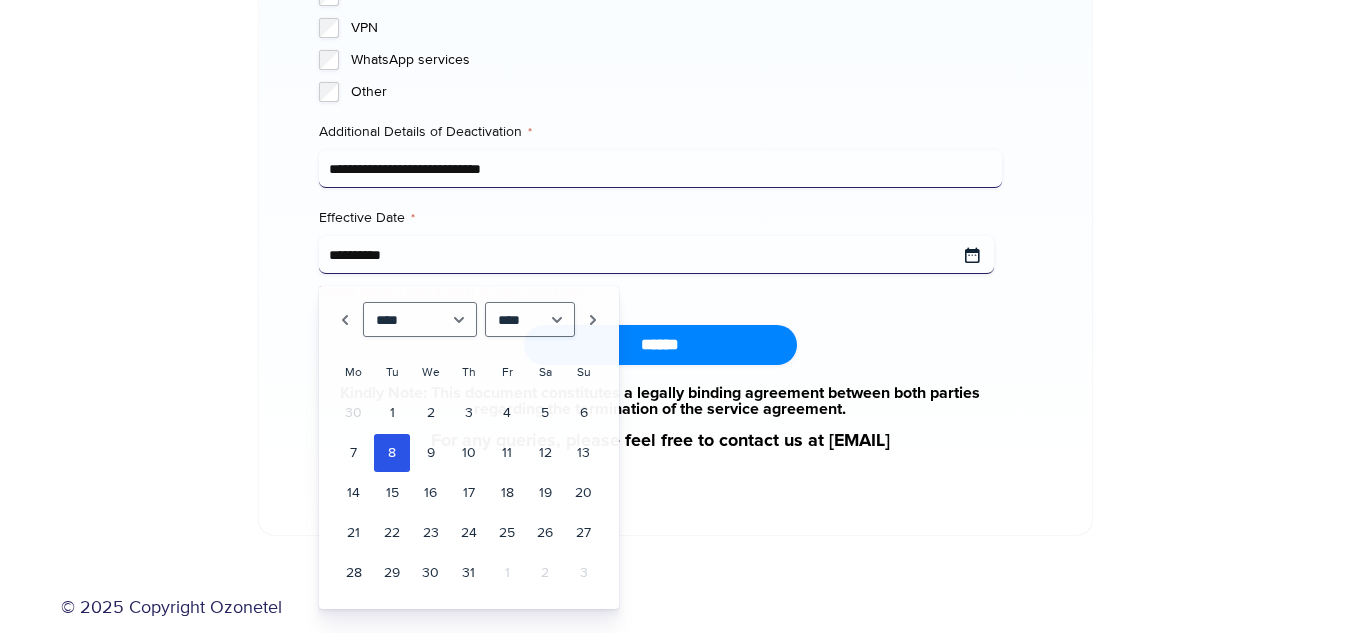 click on "**********" at bounding box center (656, 255) 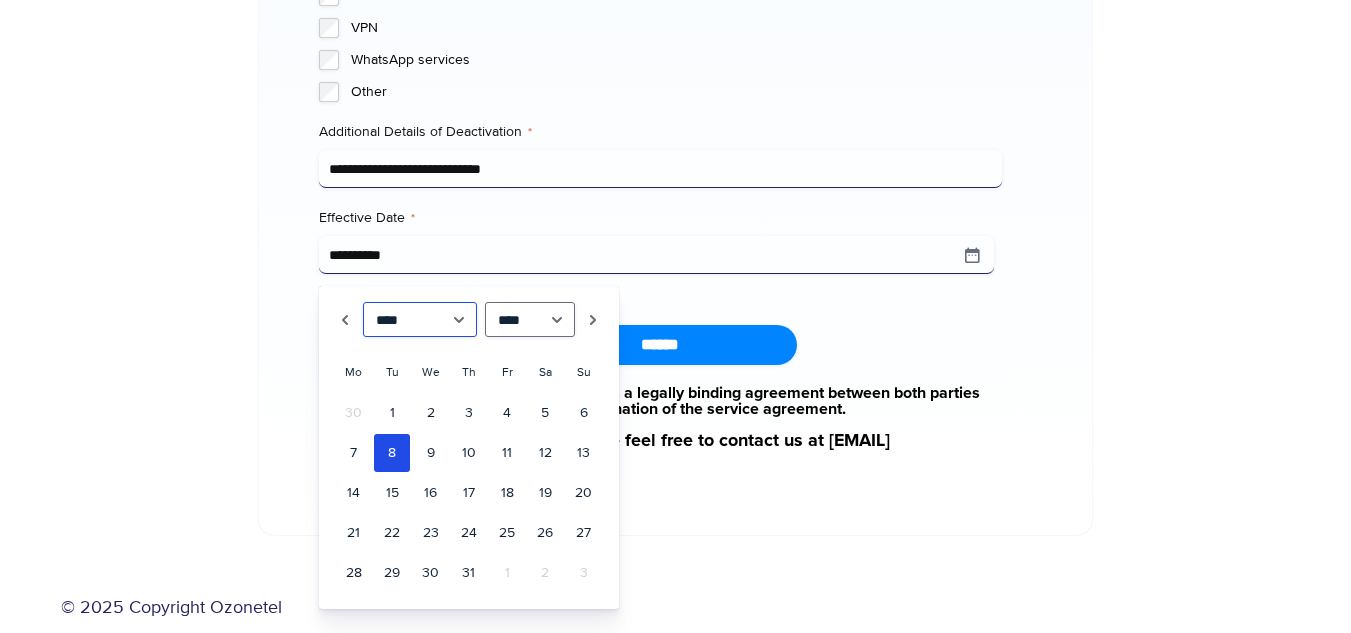 click on "******* ******** ***** ***** *** **** **** ****** ********* ******* ******** ********" at bounding box center [420, 319] 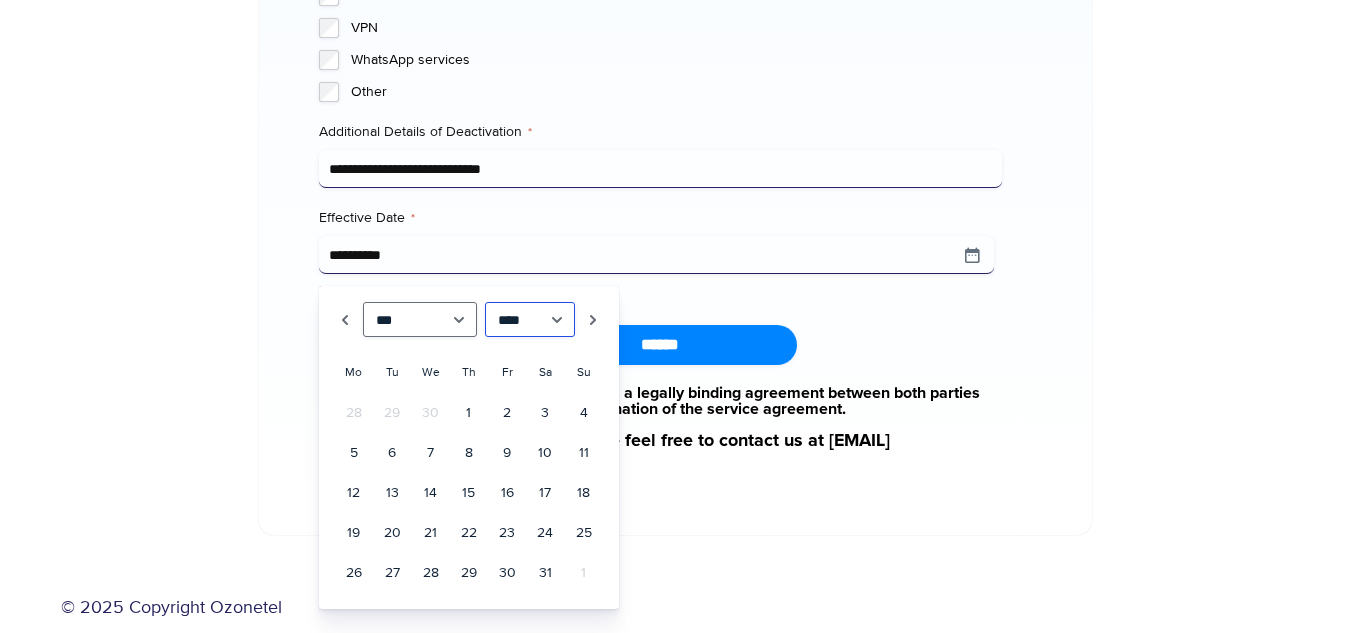 click on "**** **** **** **** **** **** **** **** **** **** **** **** **** **** **** **** **** **** **** **** **** **** **** **** **** **** **** **** **** **** **** **** **** **** **** **** **** **** **** **** **** **** **** **** **** **** **** **** **** **** **** **** **** **** **** **** **** **** **** **** **** **** **** **** **** **** **** **** **** **** **** **** **** **** **** **** **** **** **** **** **** **** **** **** **** **** **** **** **** **** **** **** **** **** **** **** **** **** **** **** **** **** **** **** **** **** **** **** **** **** **** **** **** **** **** **** **** **** **** **** ****" at bounding box center [530, 319] 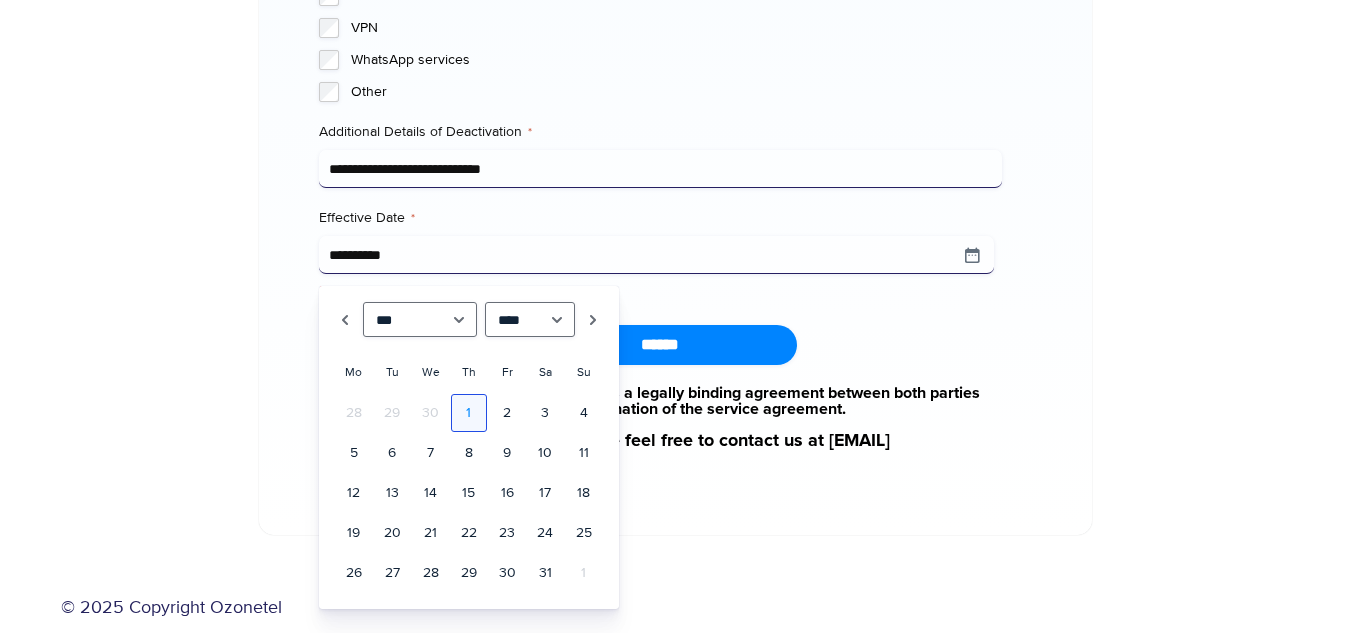 click on "1" at bounding box center [469, 413] 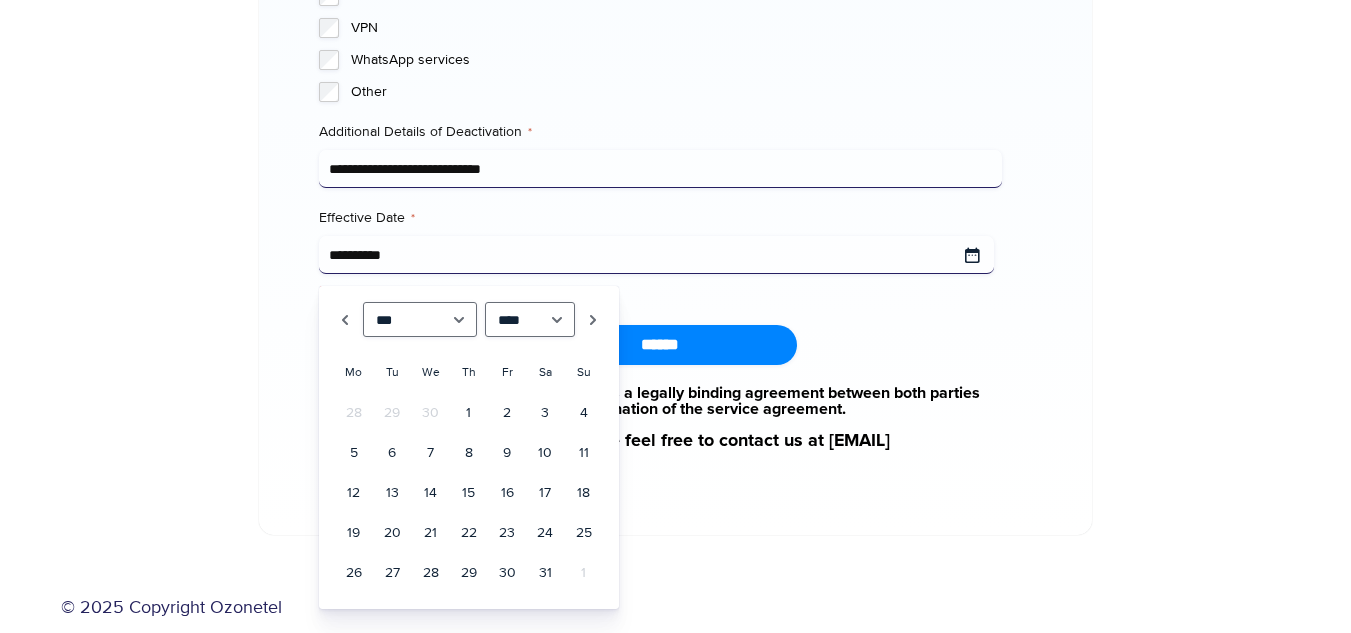 type 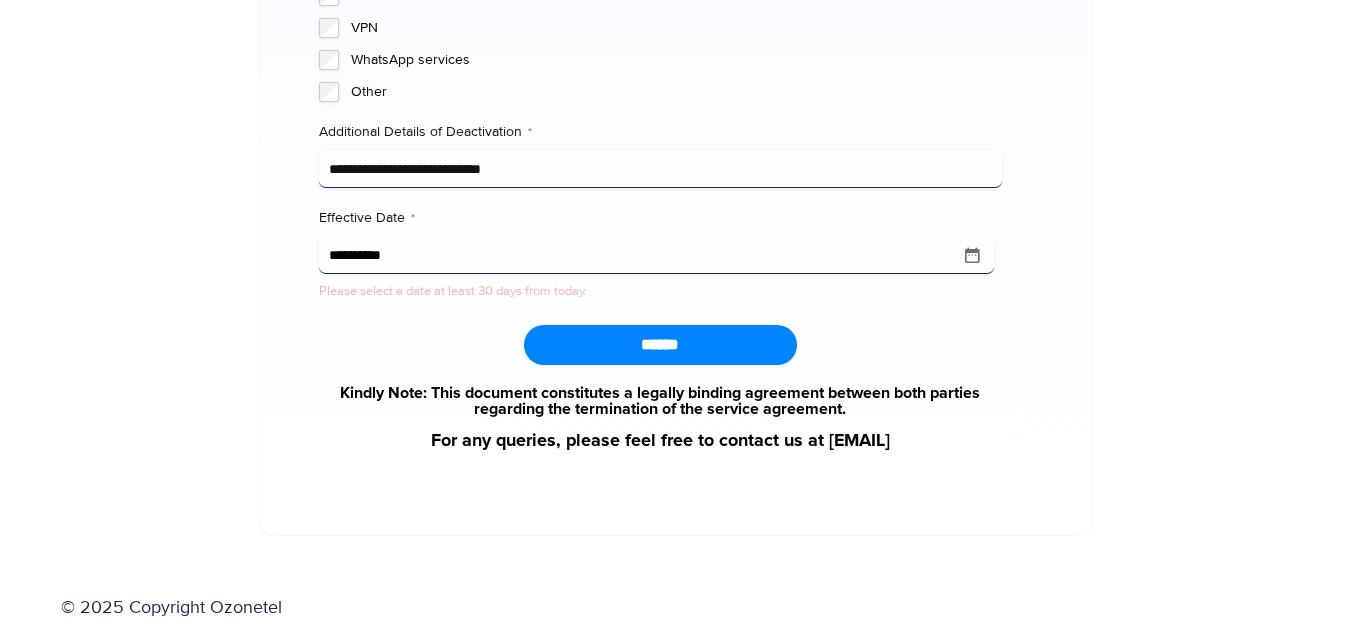 click on "******" at bounding box center (660, 345) 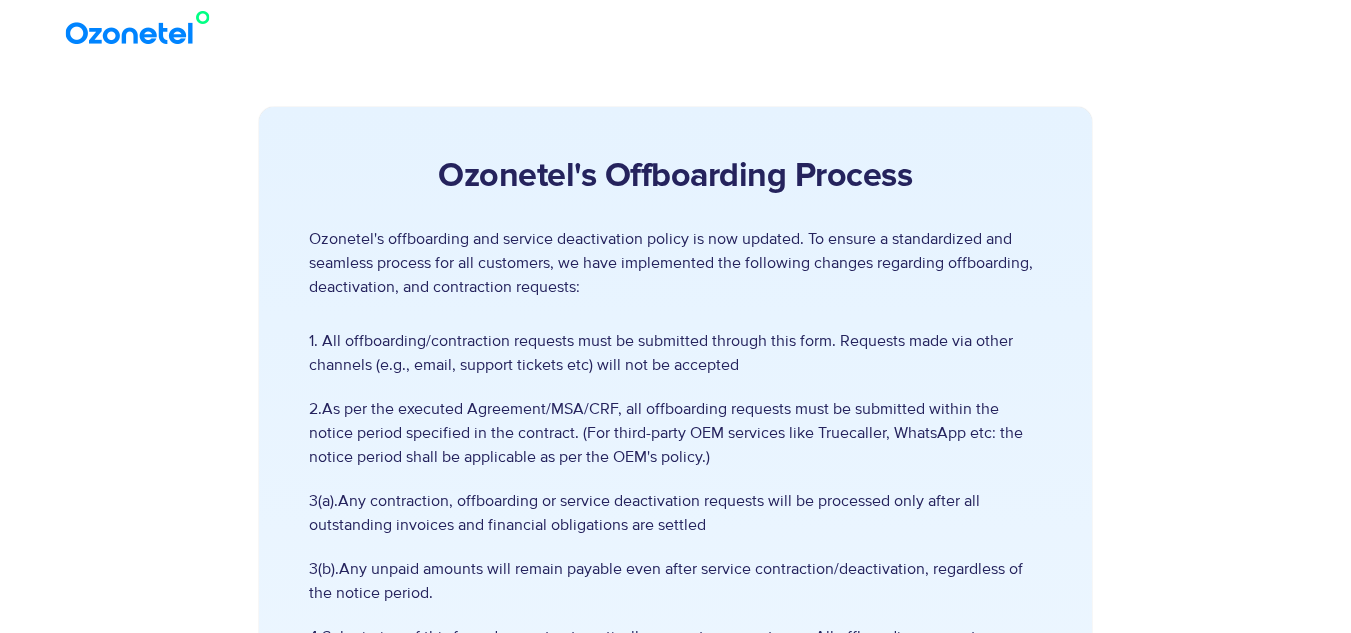 scroll, scrollTop: 0, scrollLeft: 0, axis: both 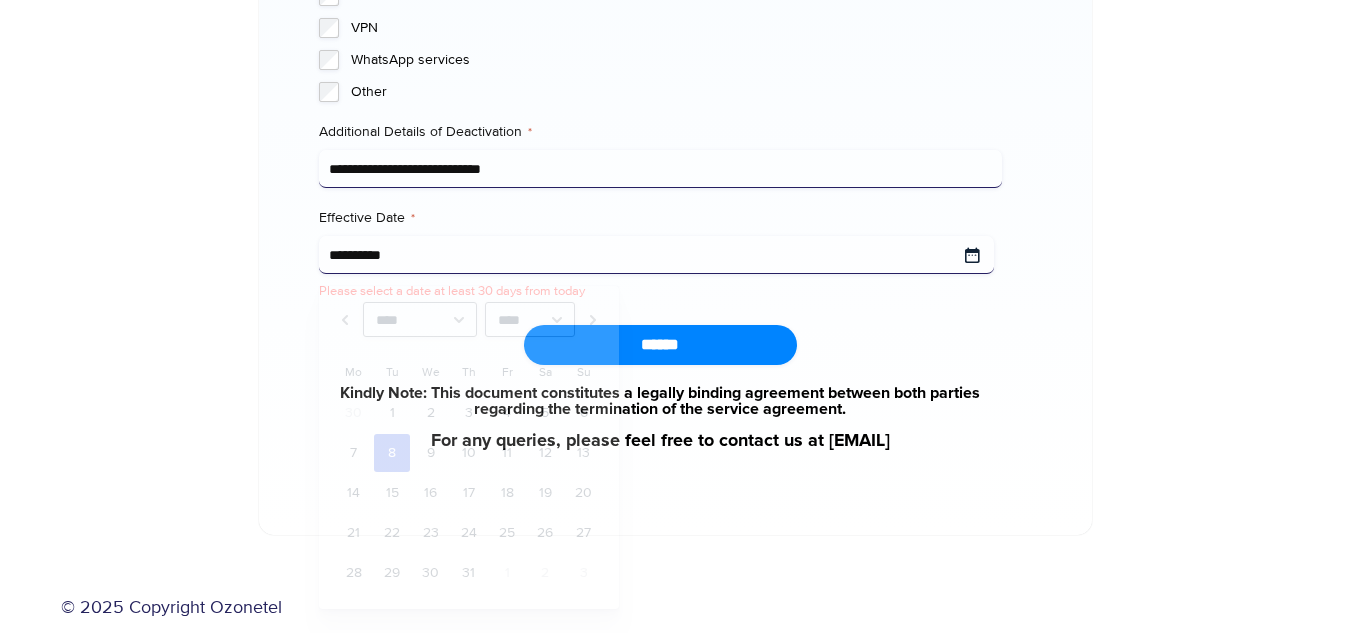 click on "**********" at bounding box center [656, 255] 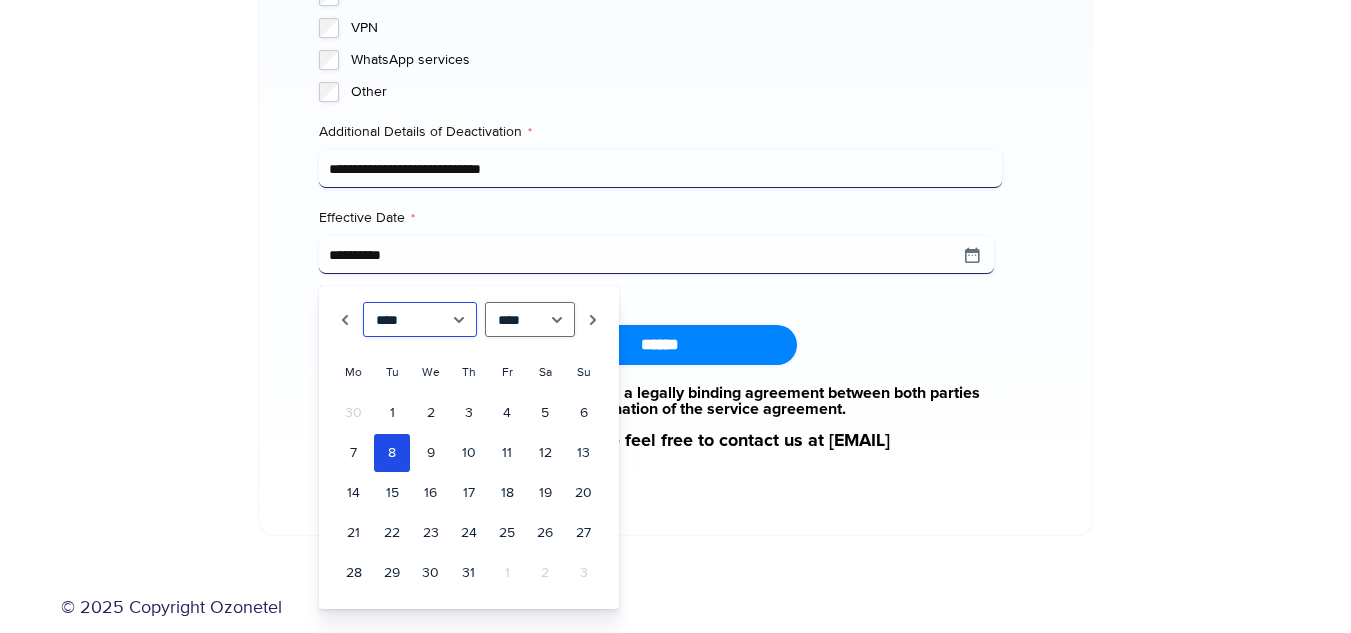 click on "******* ******** ***** ***** *** **** **** ****** ********* ******* ******** ********" at bounding box center (420, 319) 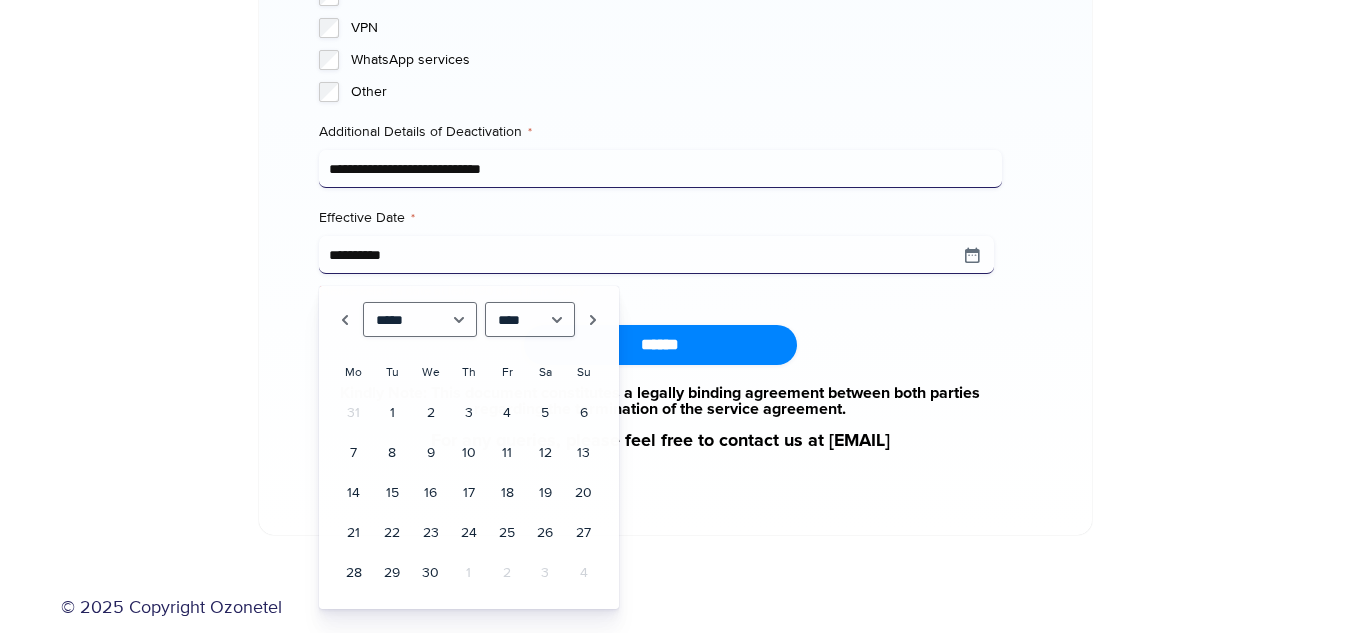 click on "******" at bounding box center (660, 345) 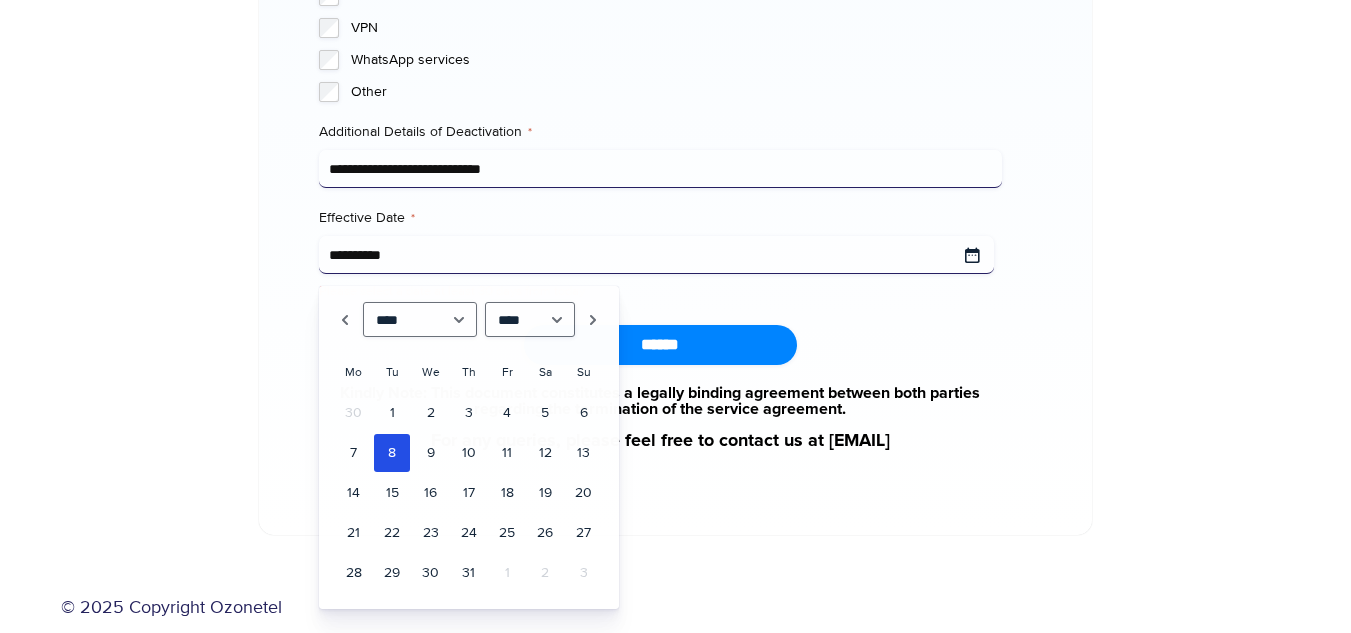 click on "**********" at bounding box center (656, 255) 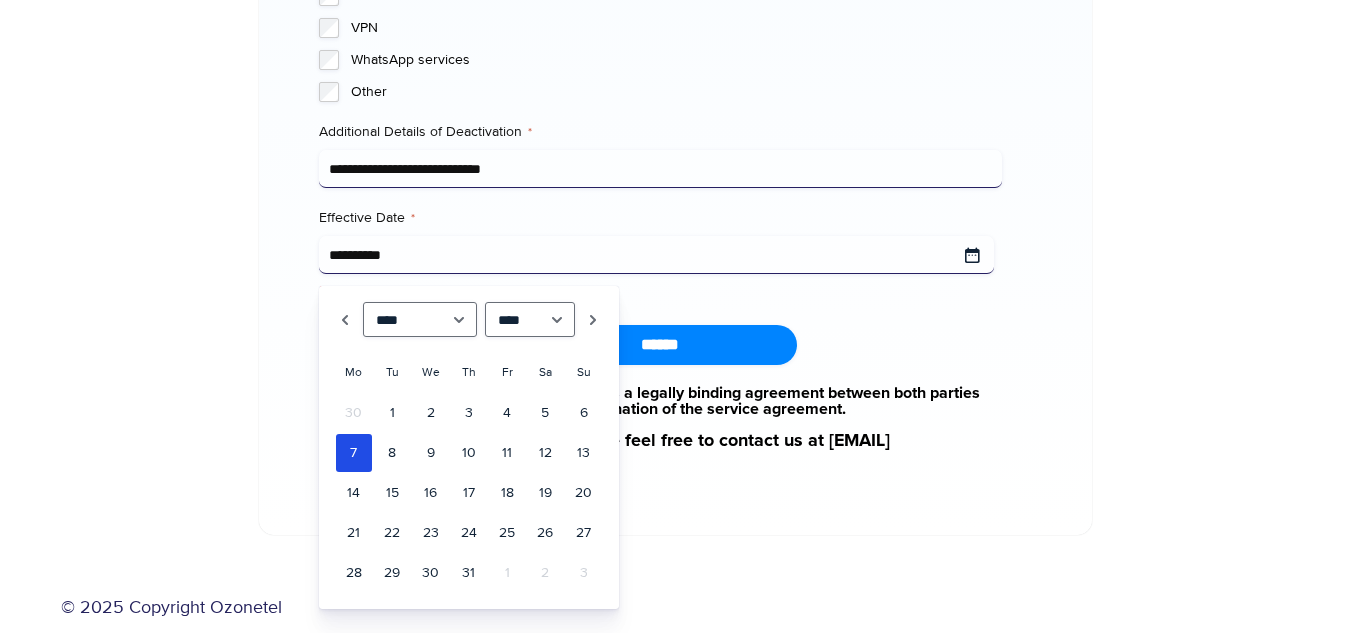 click on "**********" at bounding box center [656, 255] 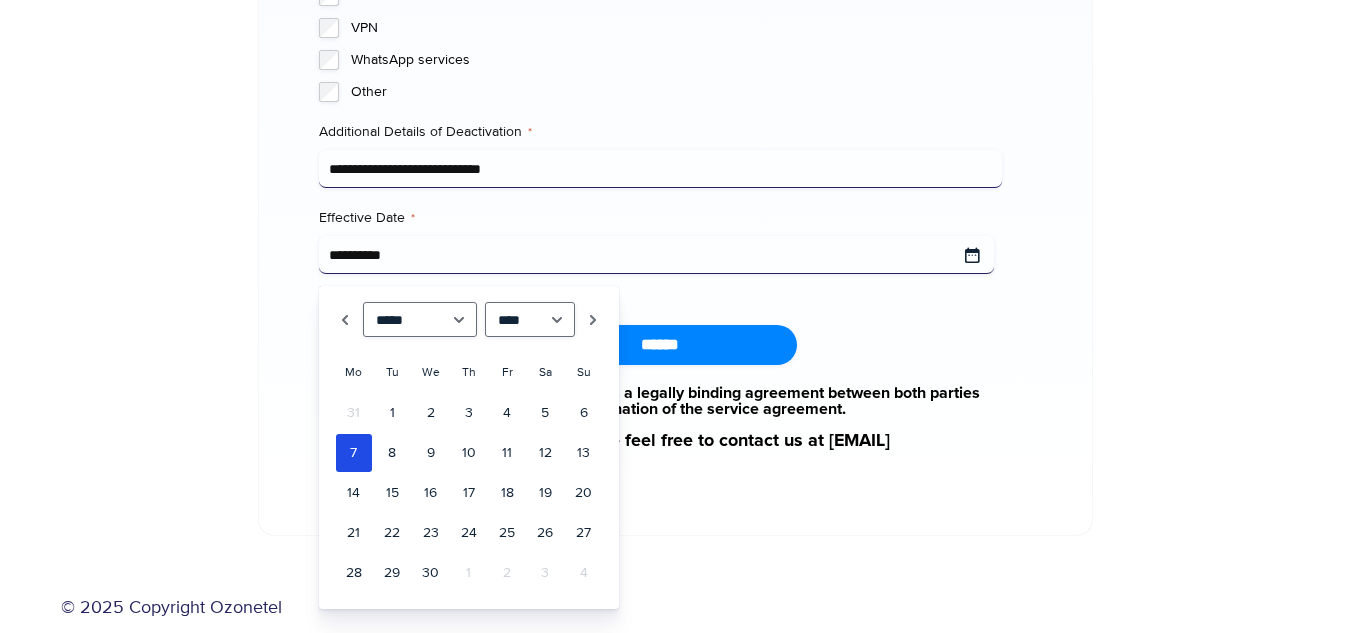 type on "**********" 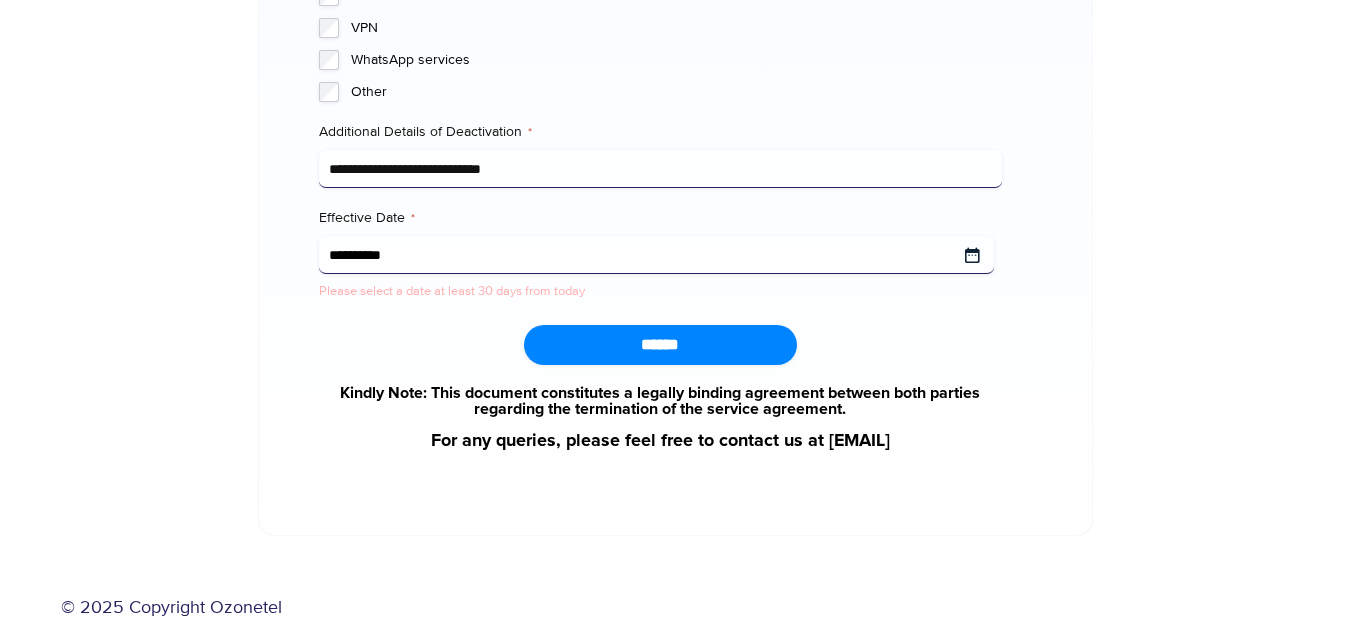 click on "Effective Date *" at bounding box center (656, 255) 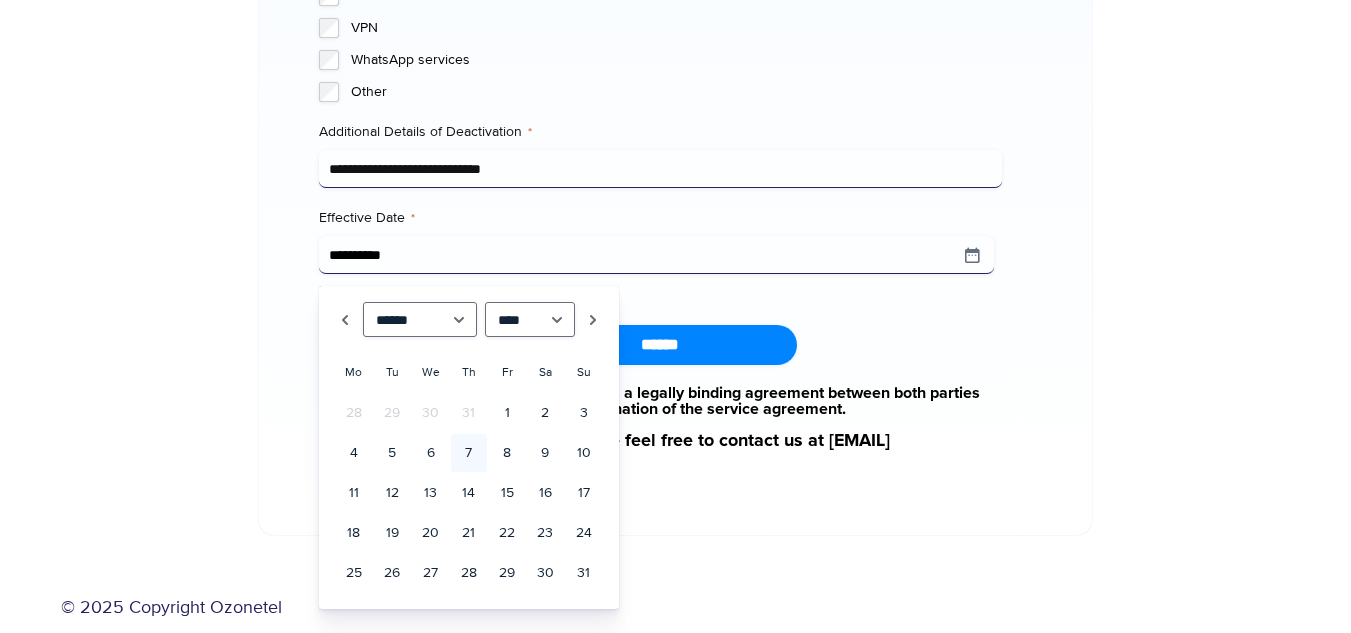 click on "28" at bounding box center (354, 413) 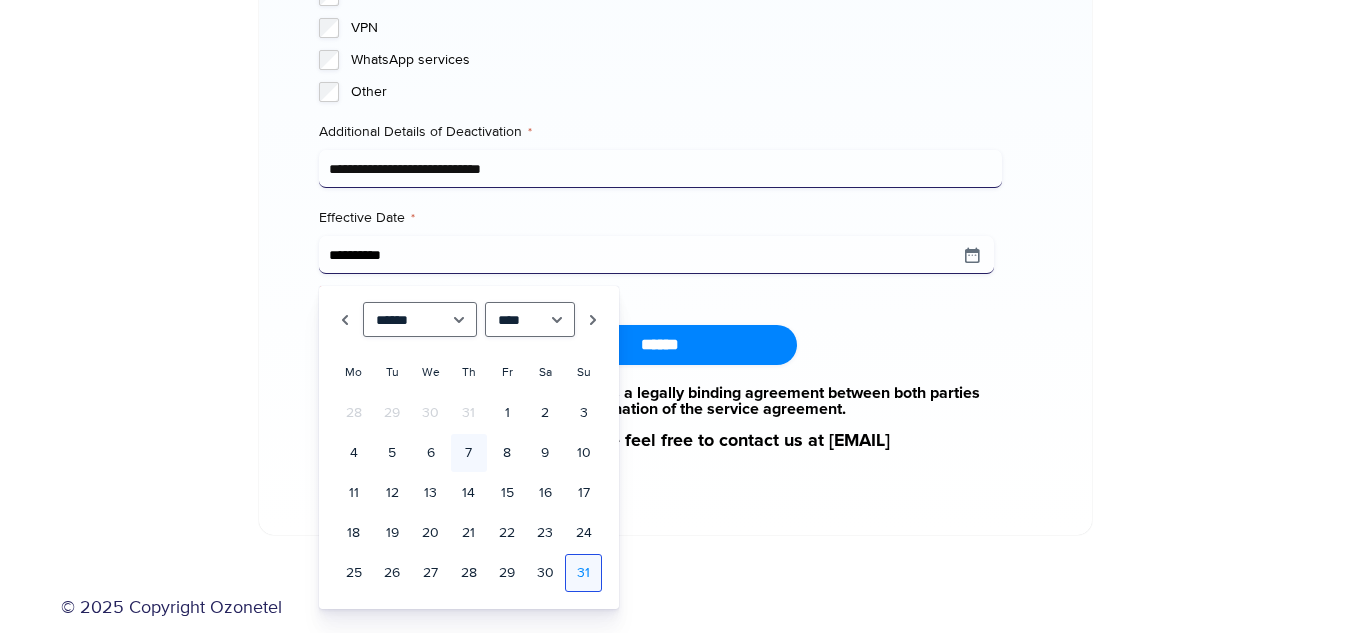 click on "31" at bounding box center [583, 573] 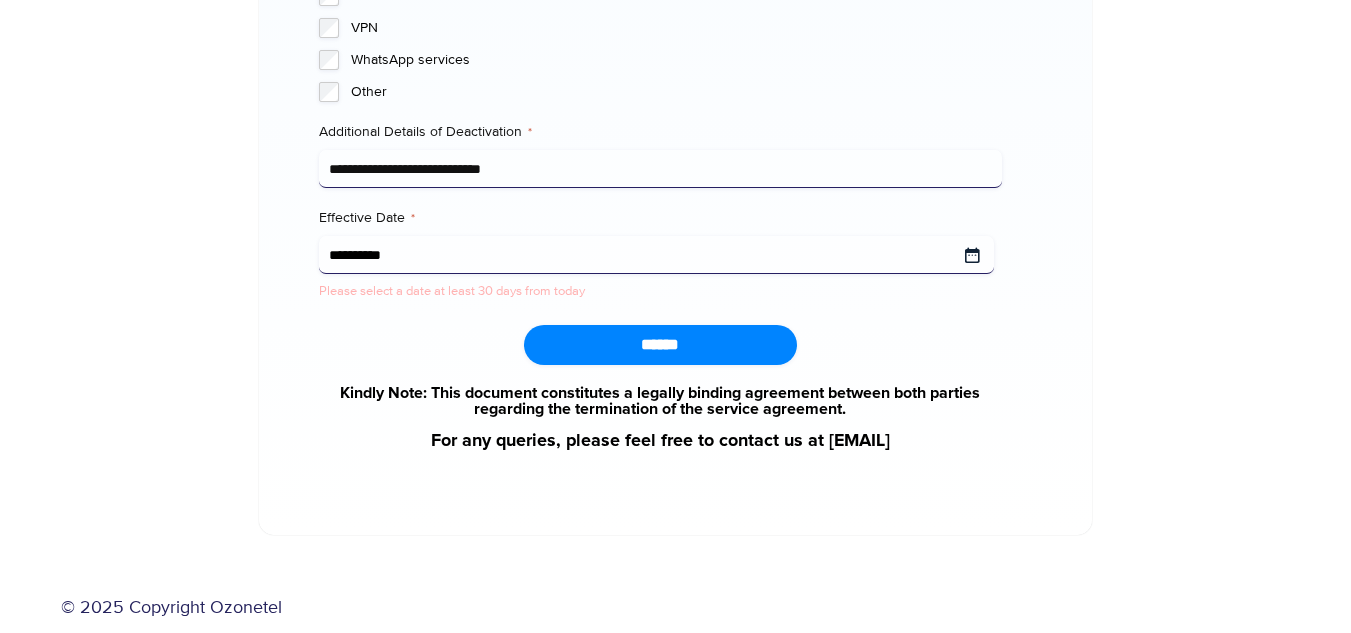 click on "Effective Date *" at bounding box center (656, 255) 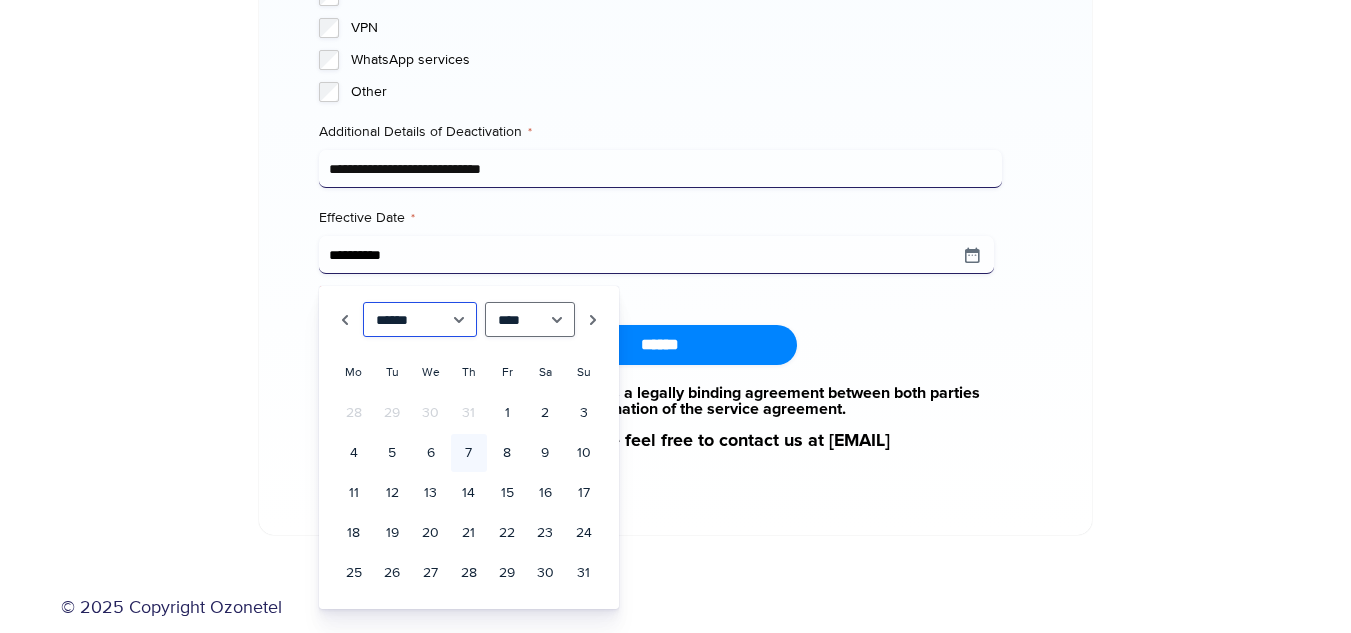 click on "******* ******** ***** ***** *** **** **** ****** ********* ******* ******** ********" at bounding box center [420, 319] 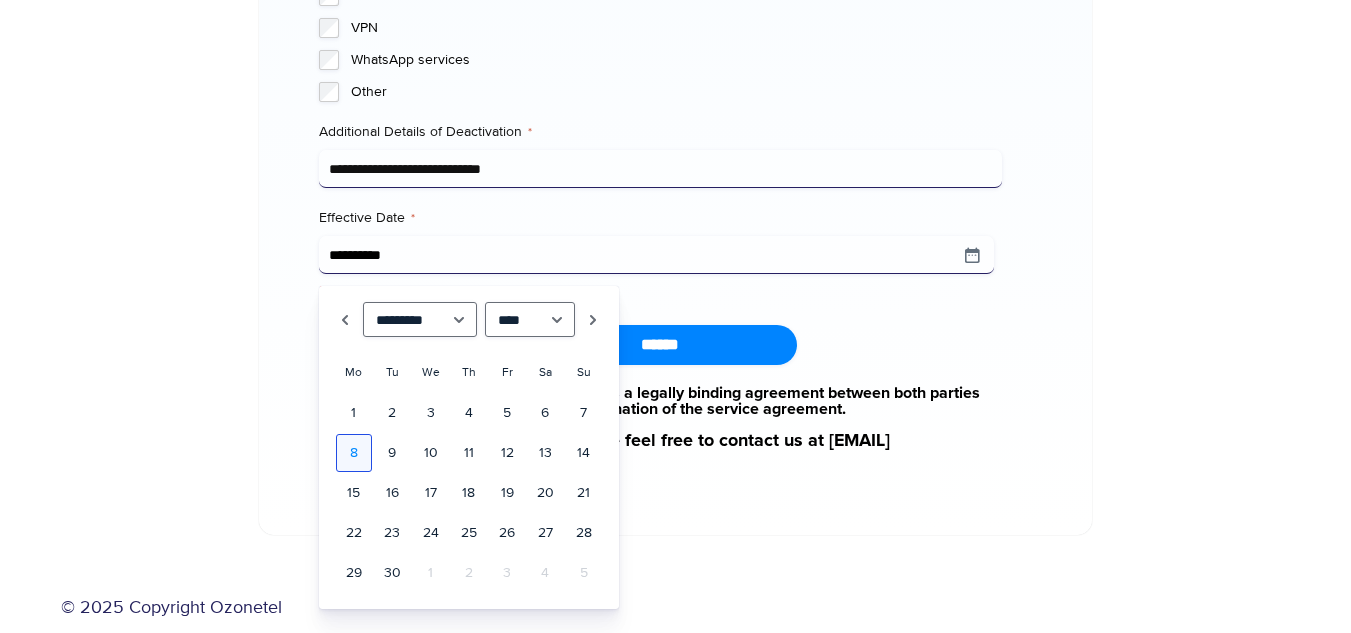 click on "8" at bounding box center [354, 453] 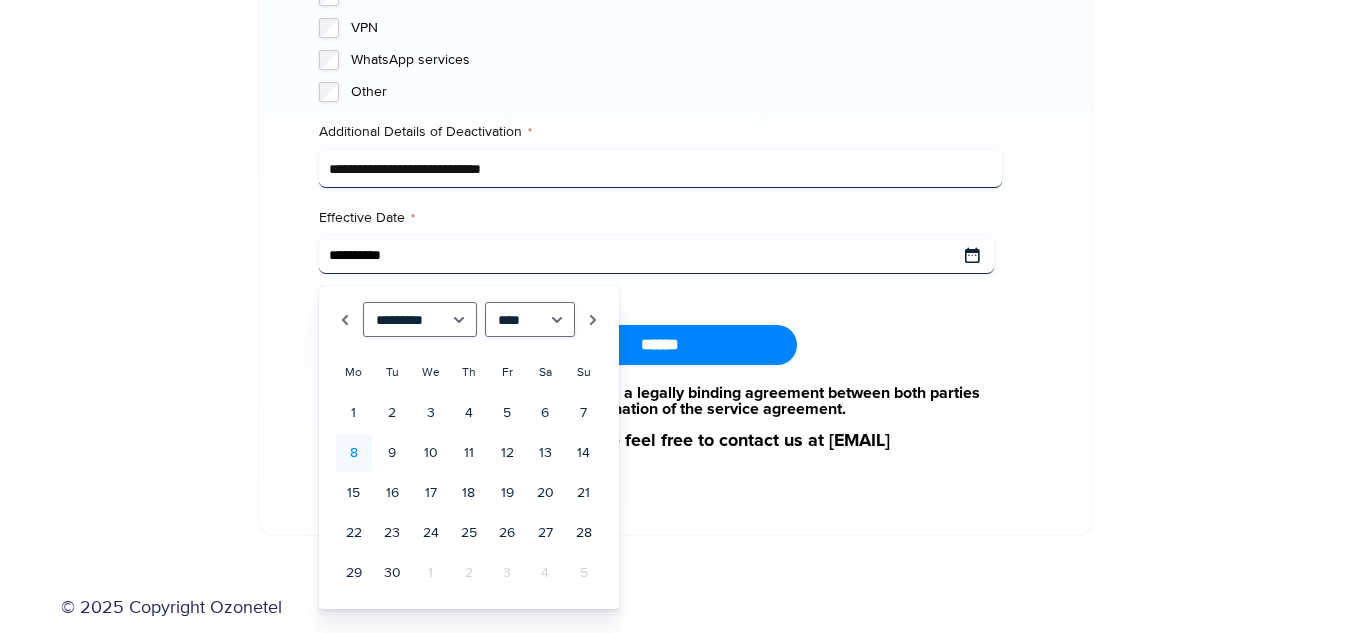 type on "**********" 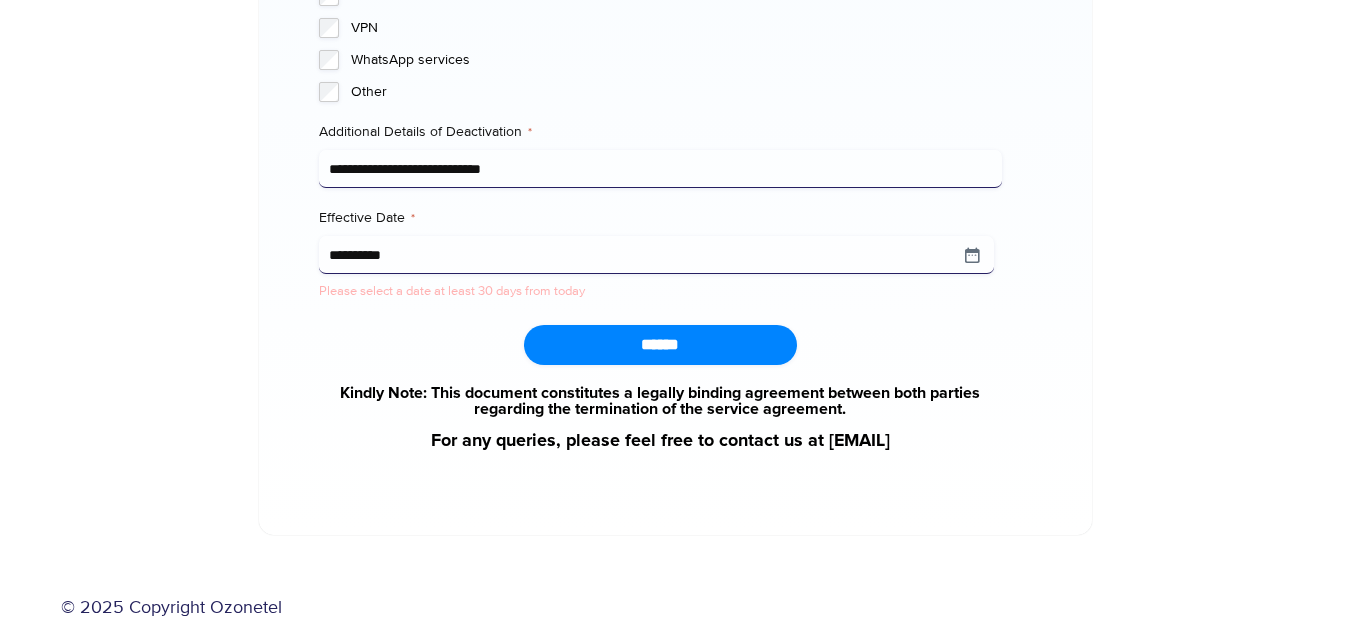 click on "******" at bounding box center (660, 345) 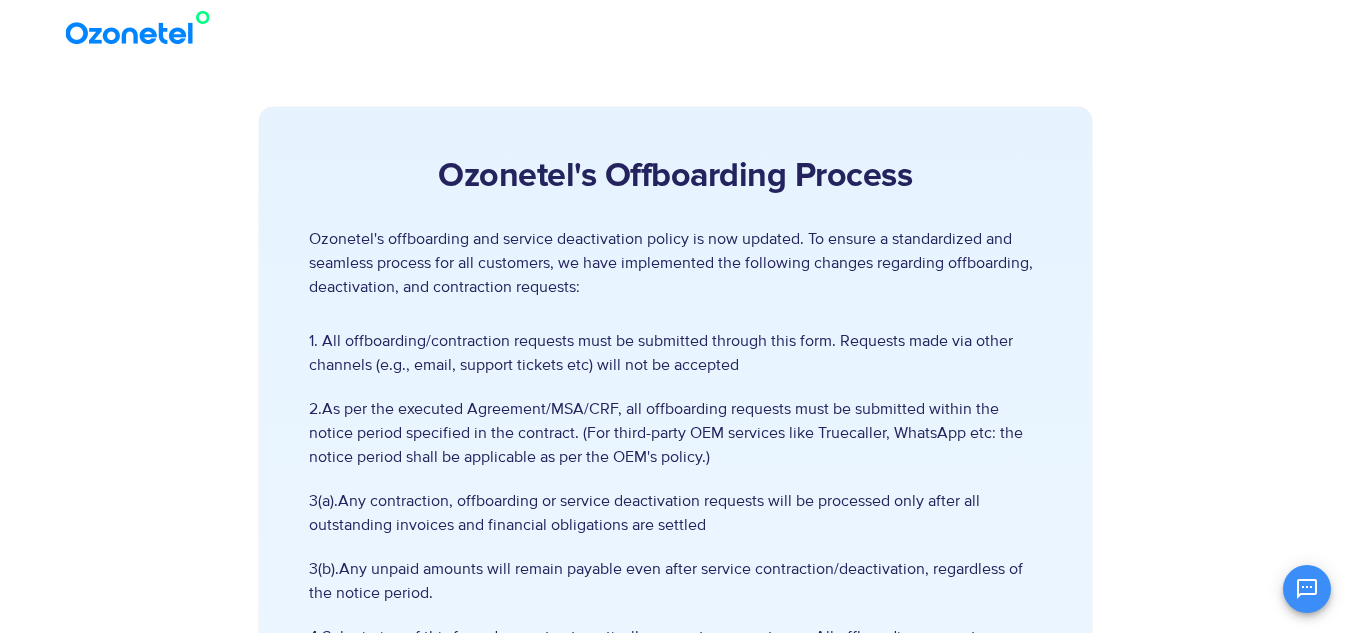 scroll, scrollTop: 464, scrollLeft: 0, axis: vertical 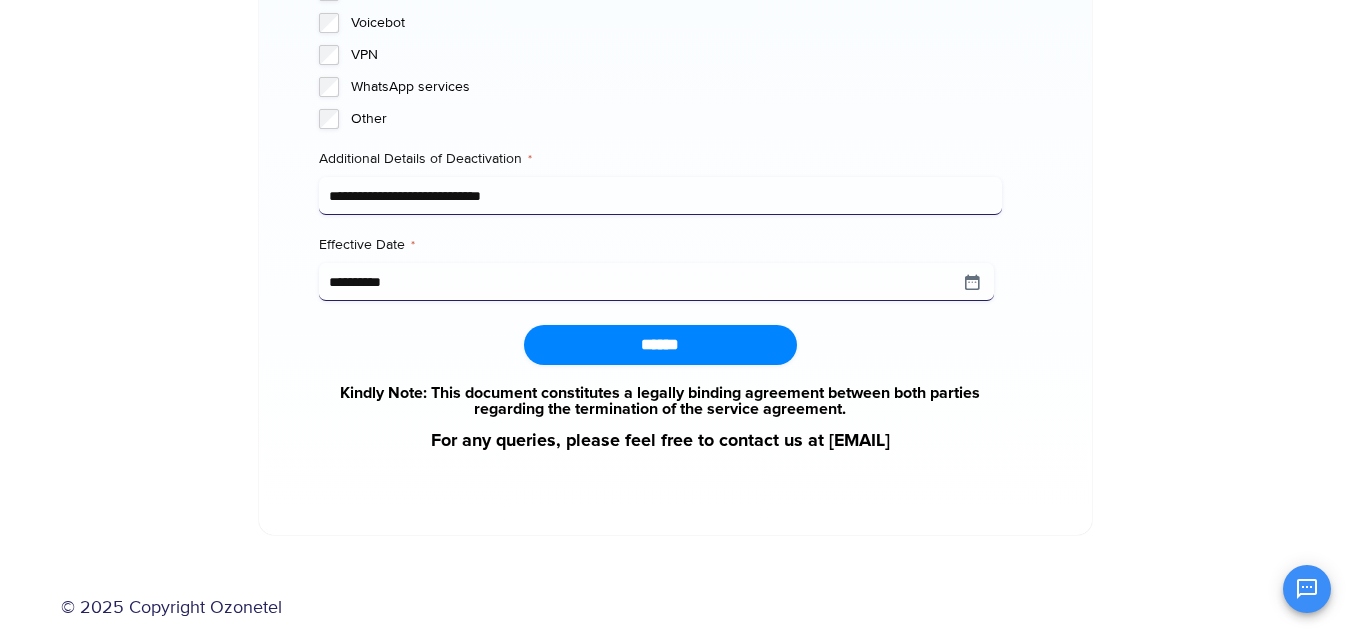 click on "******" at bounding box center [660, 345] 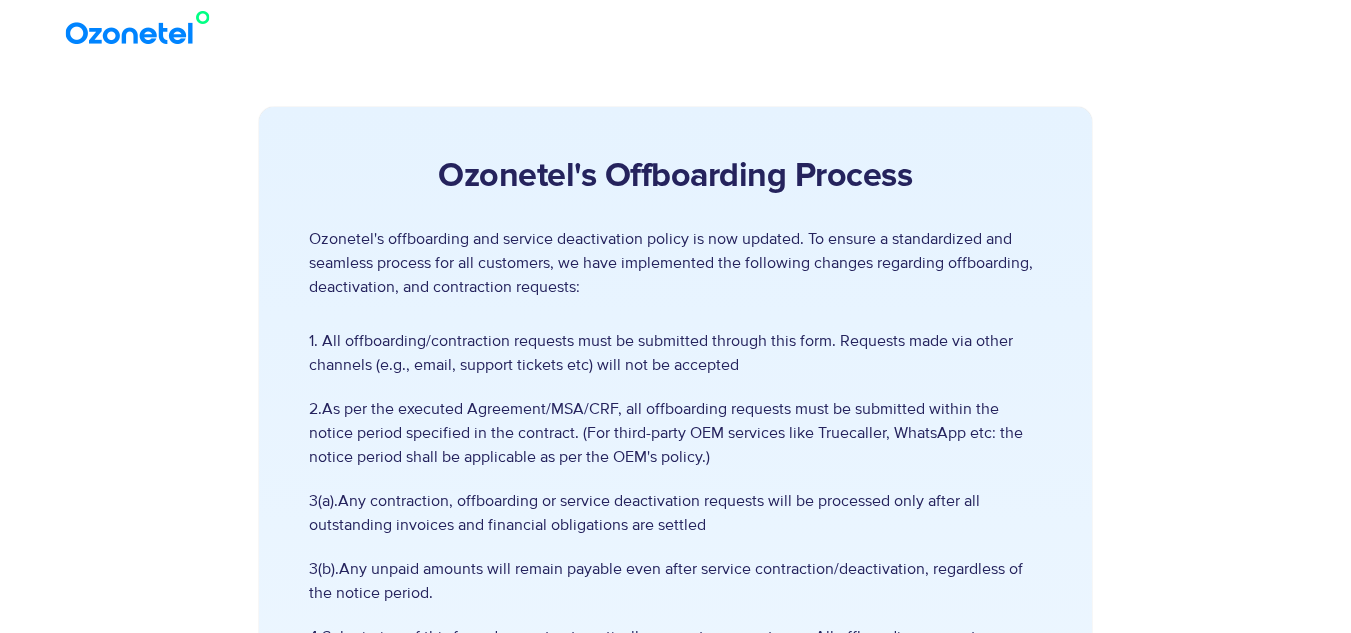 scroll, scrollTop: 0, scrollLeft: 0, axis: both 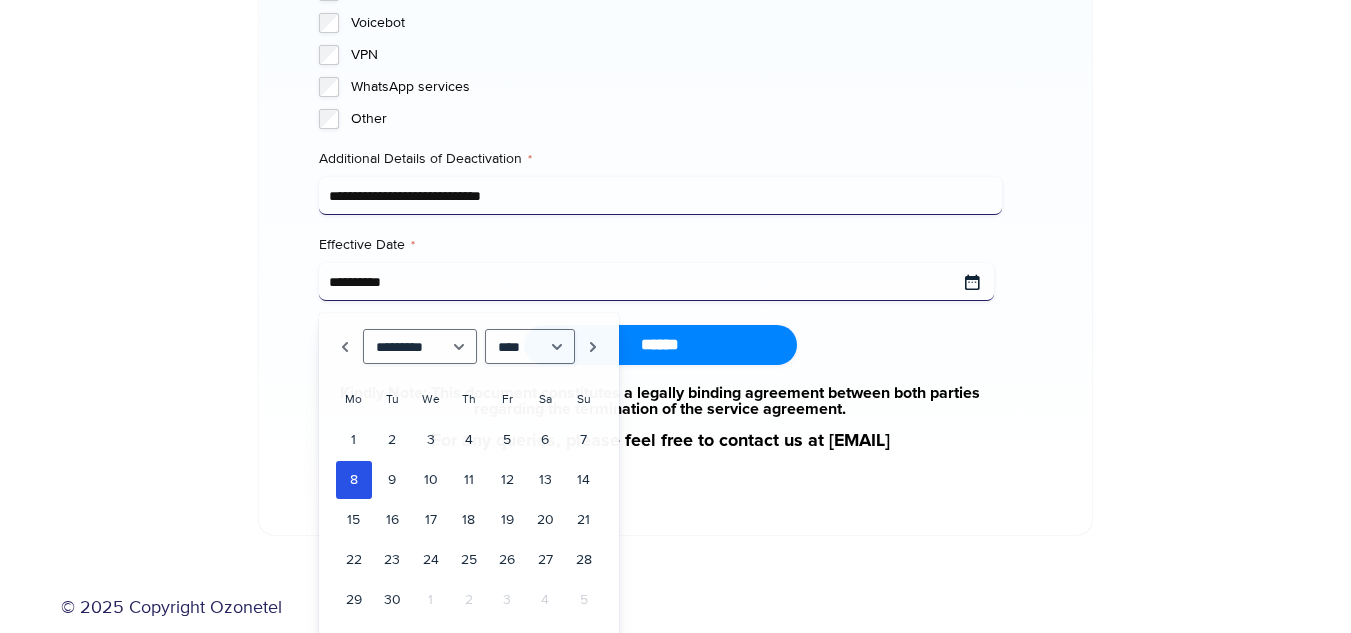 click on "**********" at bounding box center [656, 282] 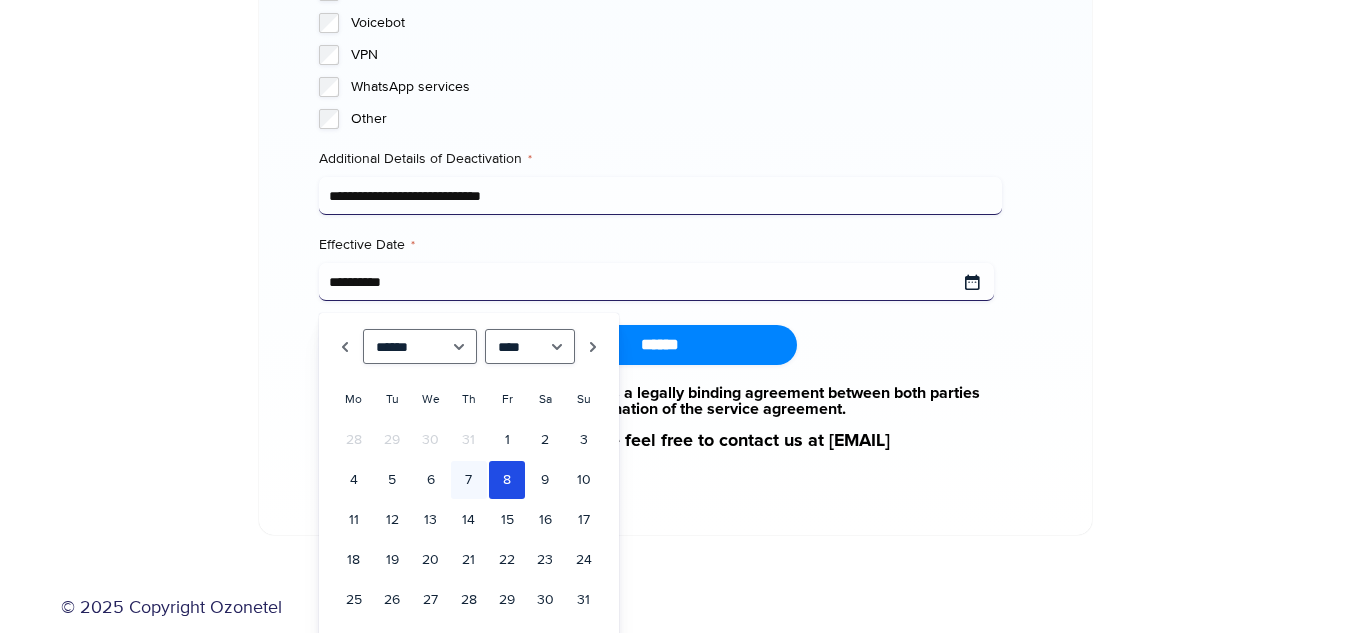 type on "**********" 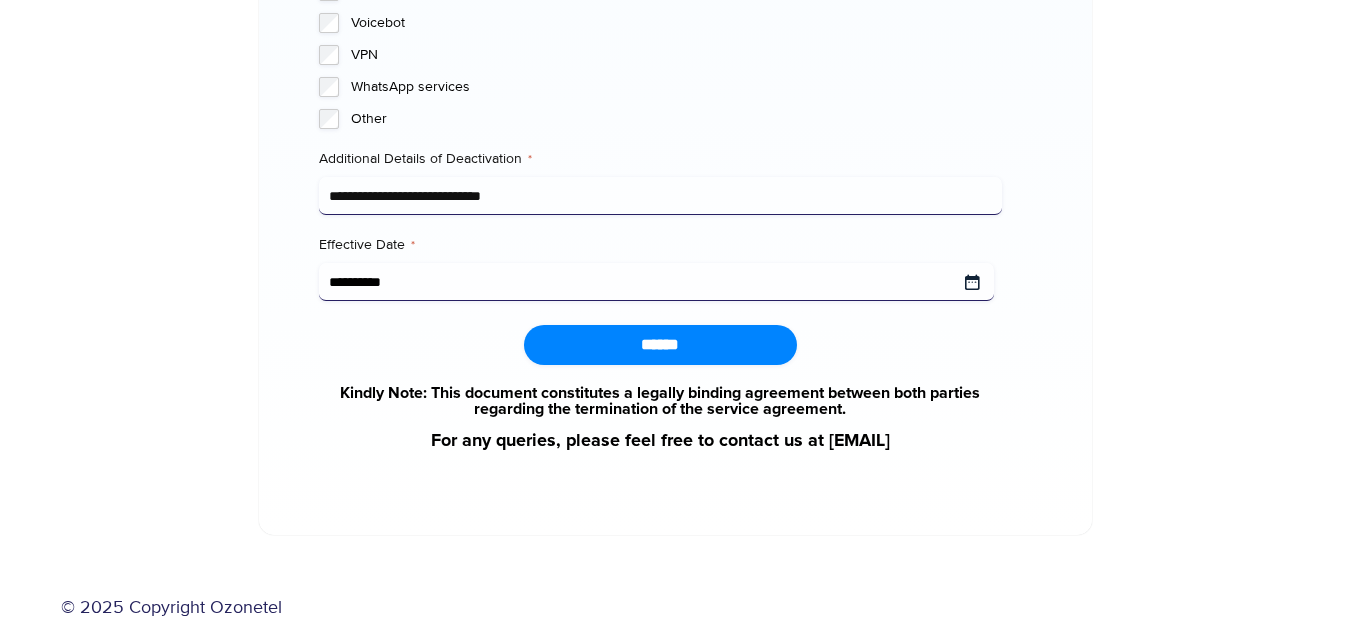 click on "Effective Date *" at bounding box center [656, 282] 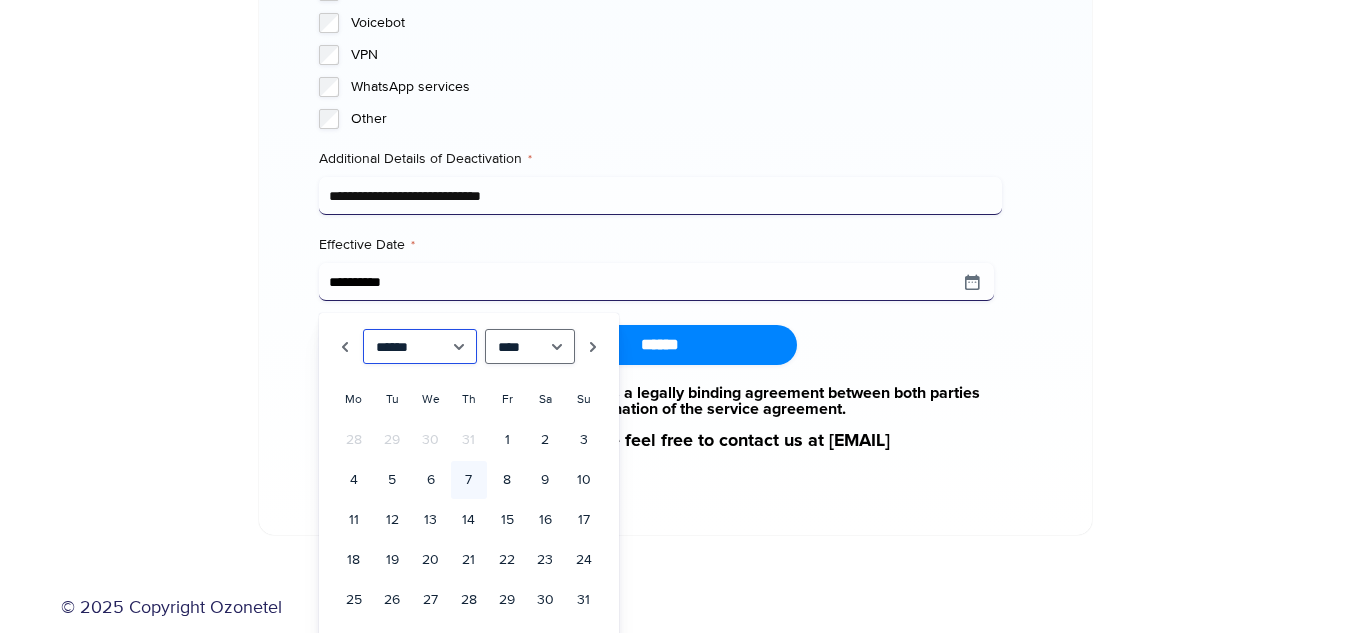 click on "******* ******** ***** ***** *** **** **** ****** ********* ******* ******** ********" at bounding box center [420, 346] 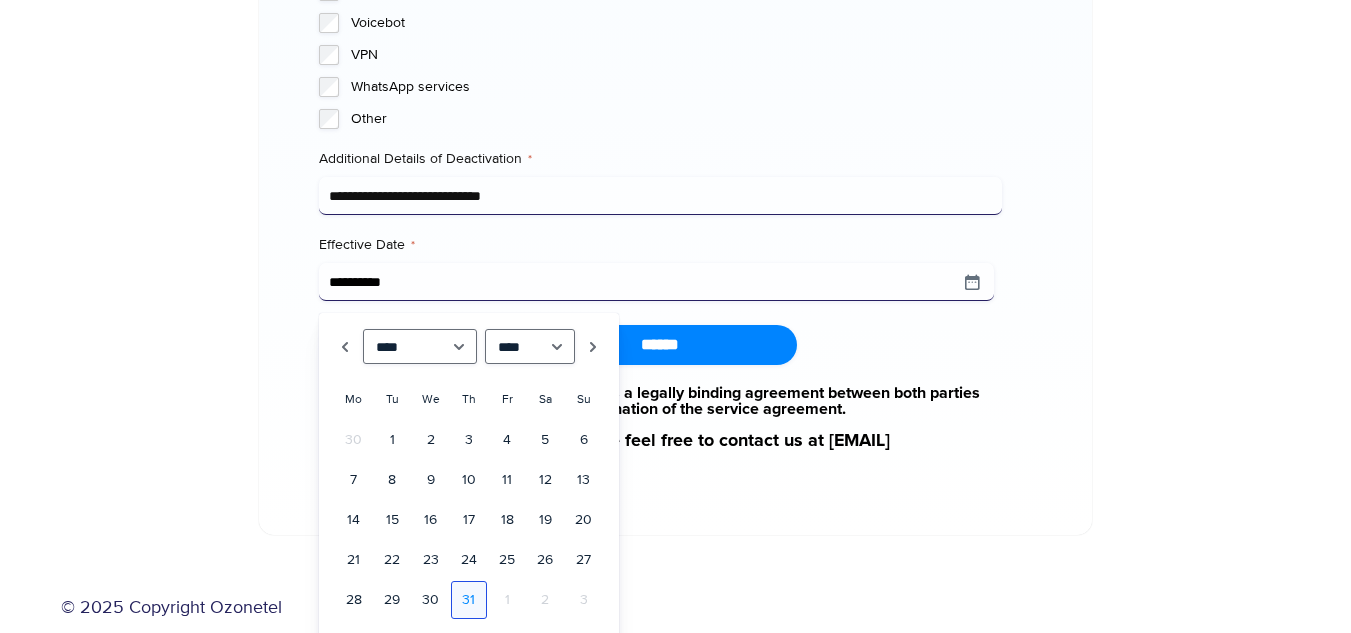click on "31" at bounding box center [469, 600] 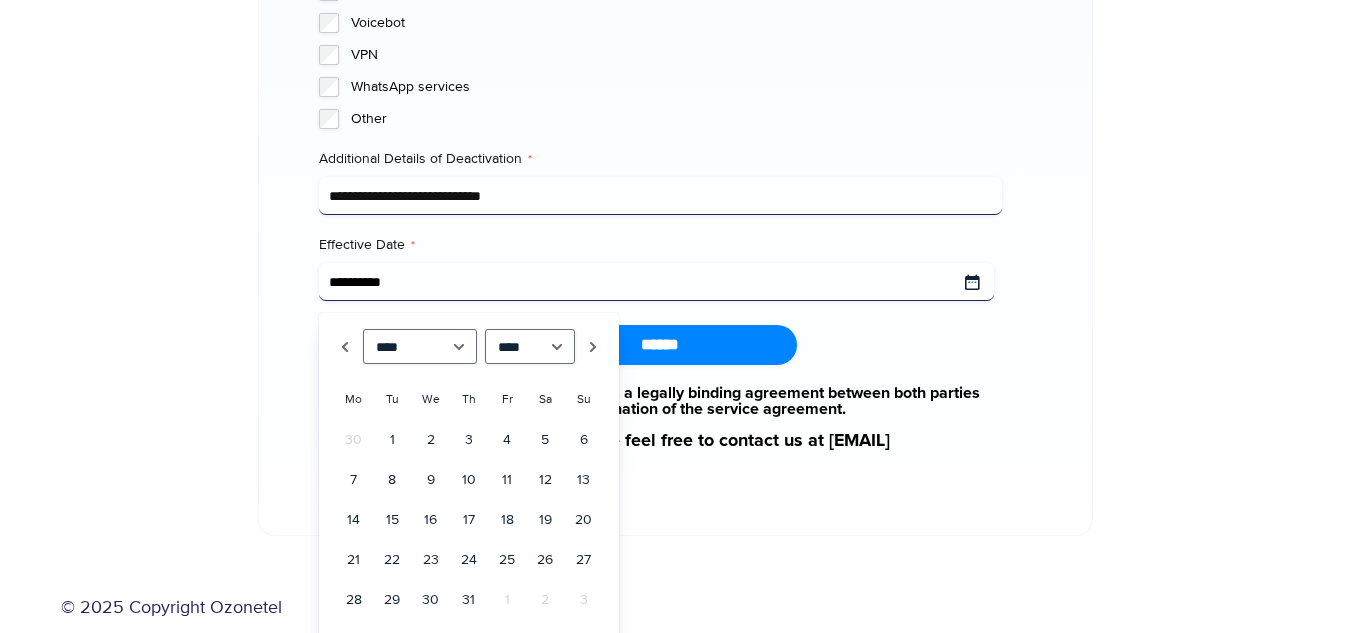 type 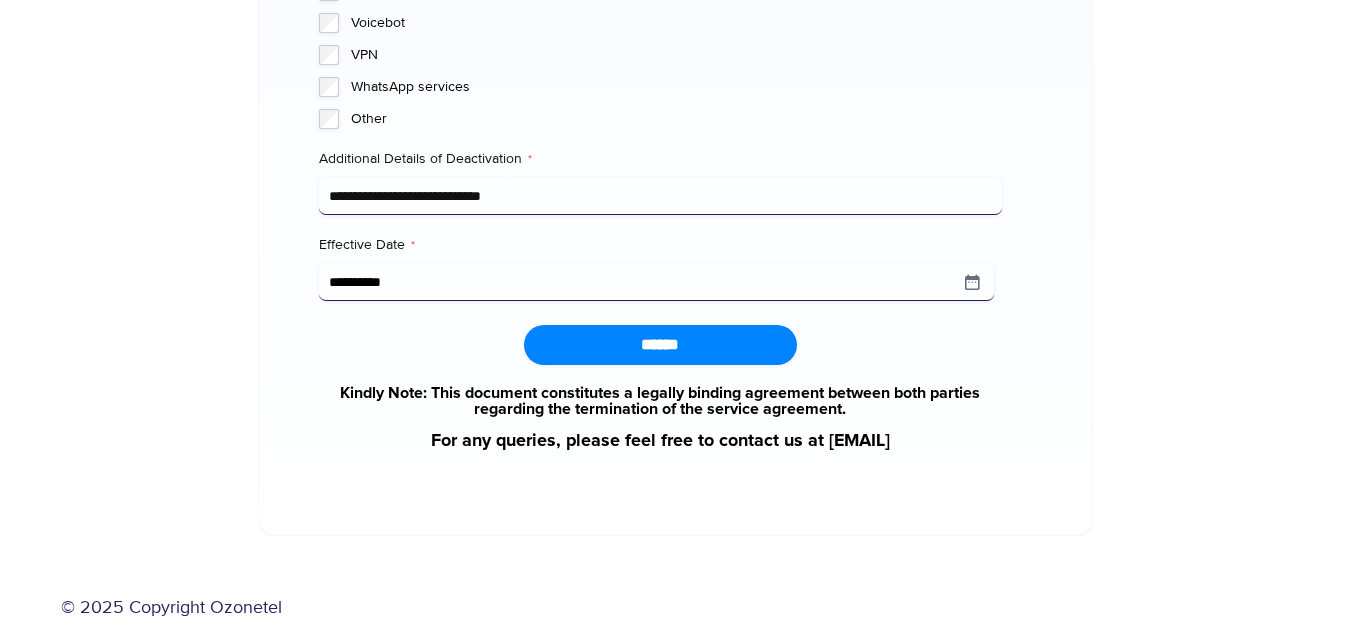 click on "******" at bounding box center [660, 345] 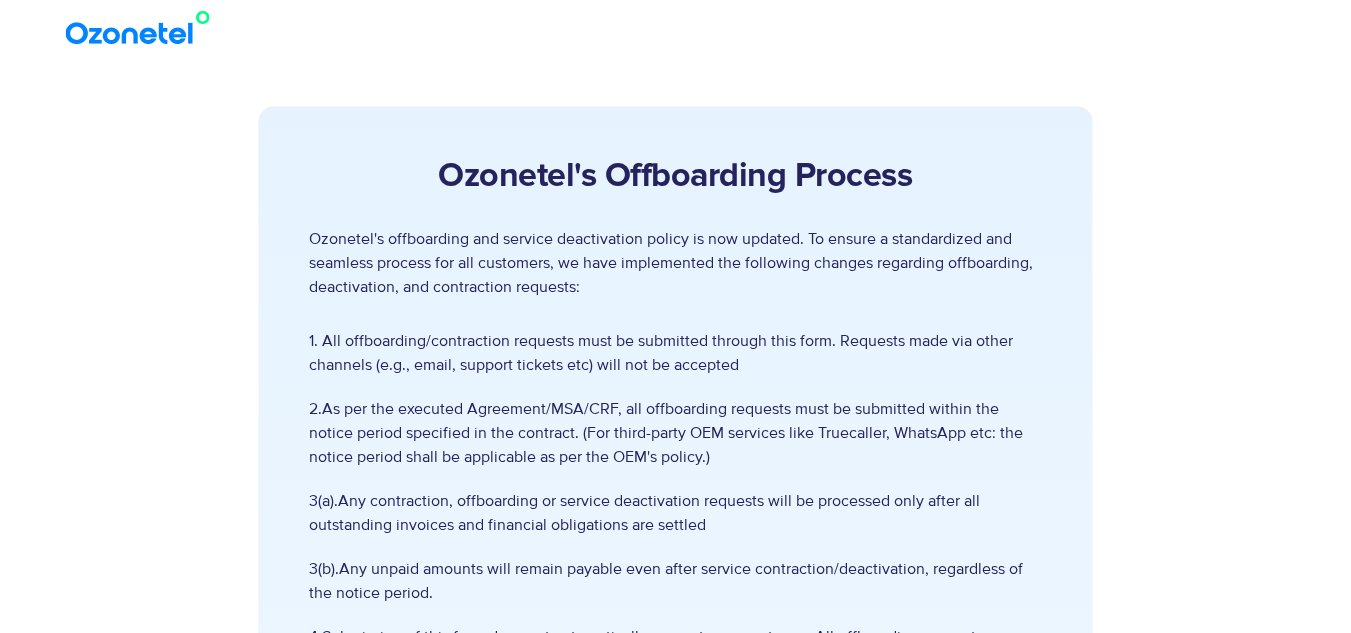 scroll, scrollTop: 303, scrollLeft: 0, axis: vertical 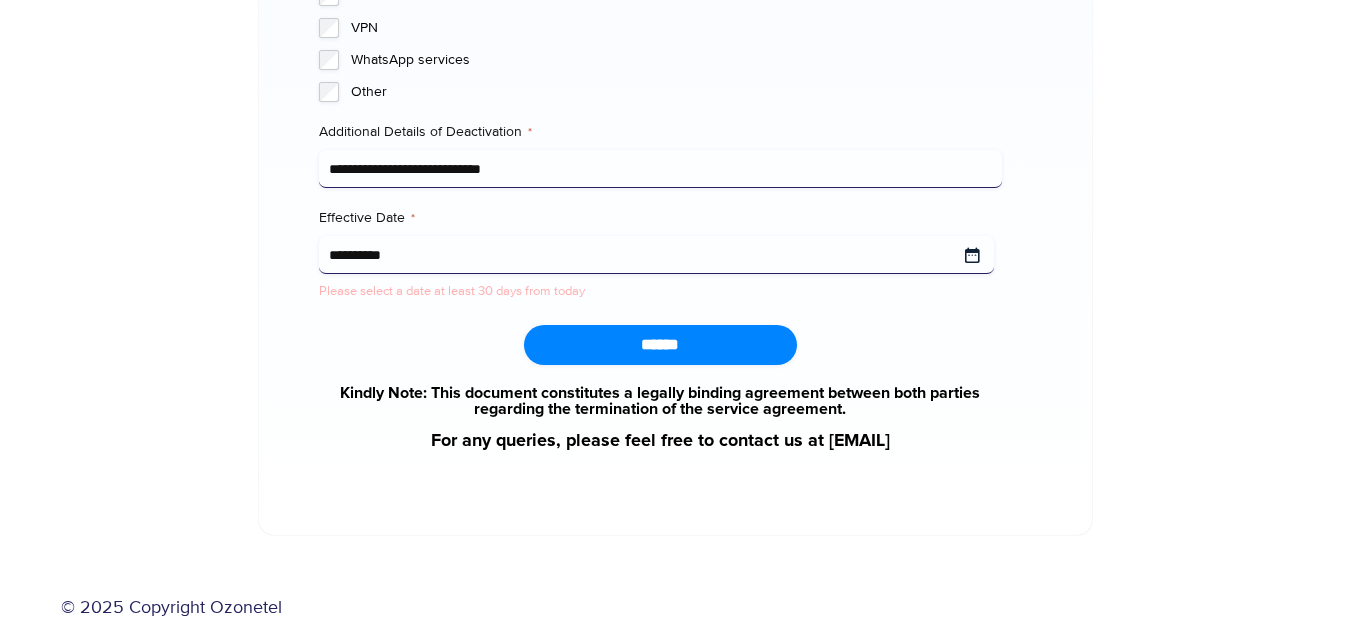 click on "**********" at bounding box center (656, 255) 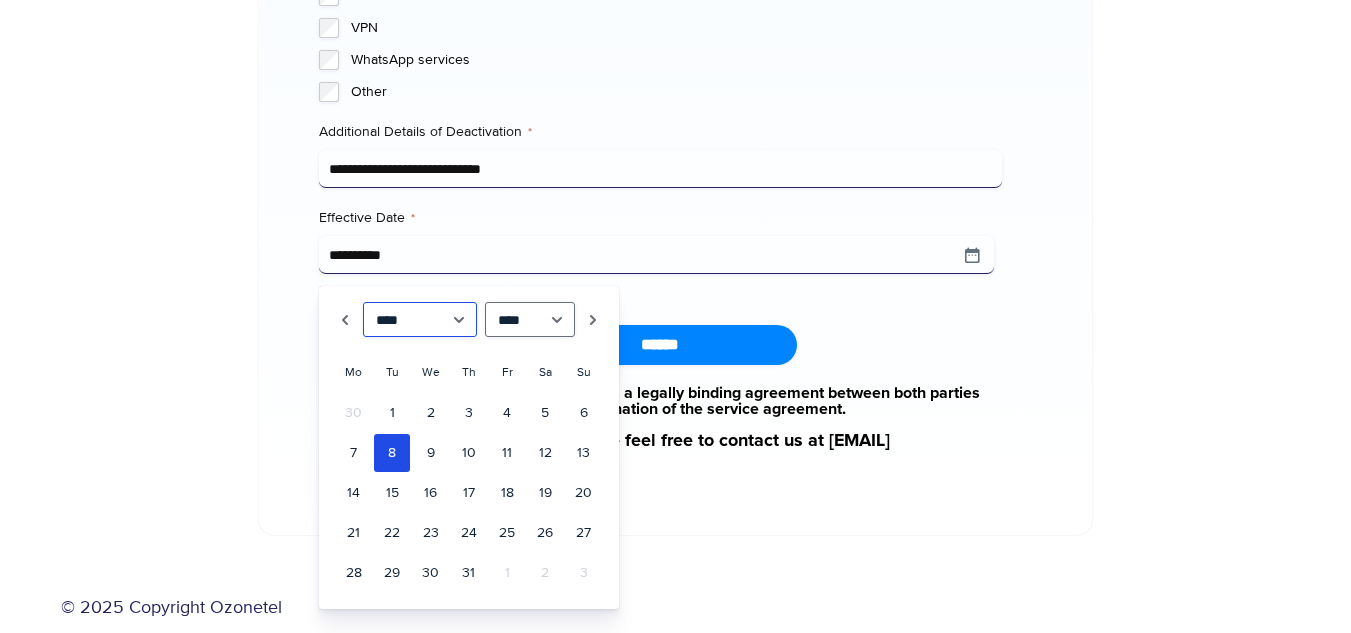 click on "******* ******** ***** ***** *** **** **** ****** ********* ******* ******** ********" at bounding box center [420, 319] 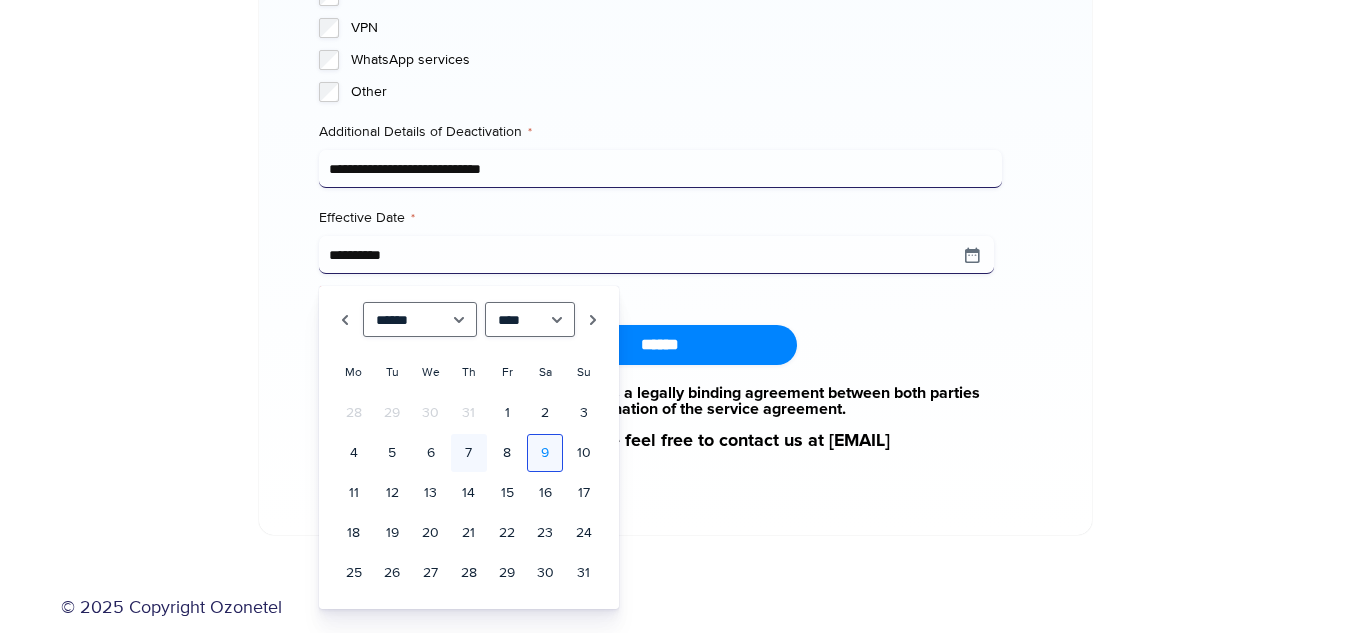 click on "9" at bounding box center (545, 453) 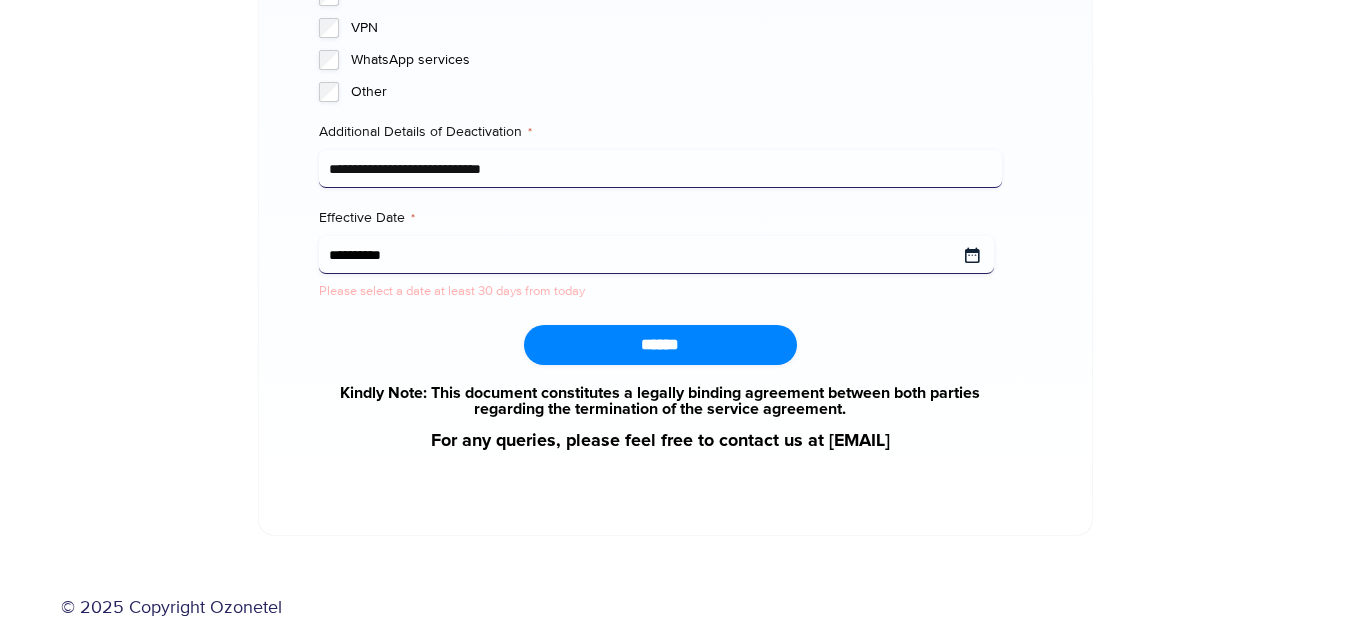 click on "Effective Date *" at bounding box center (656, 255) 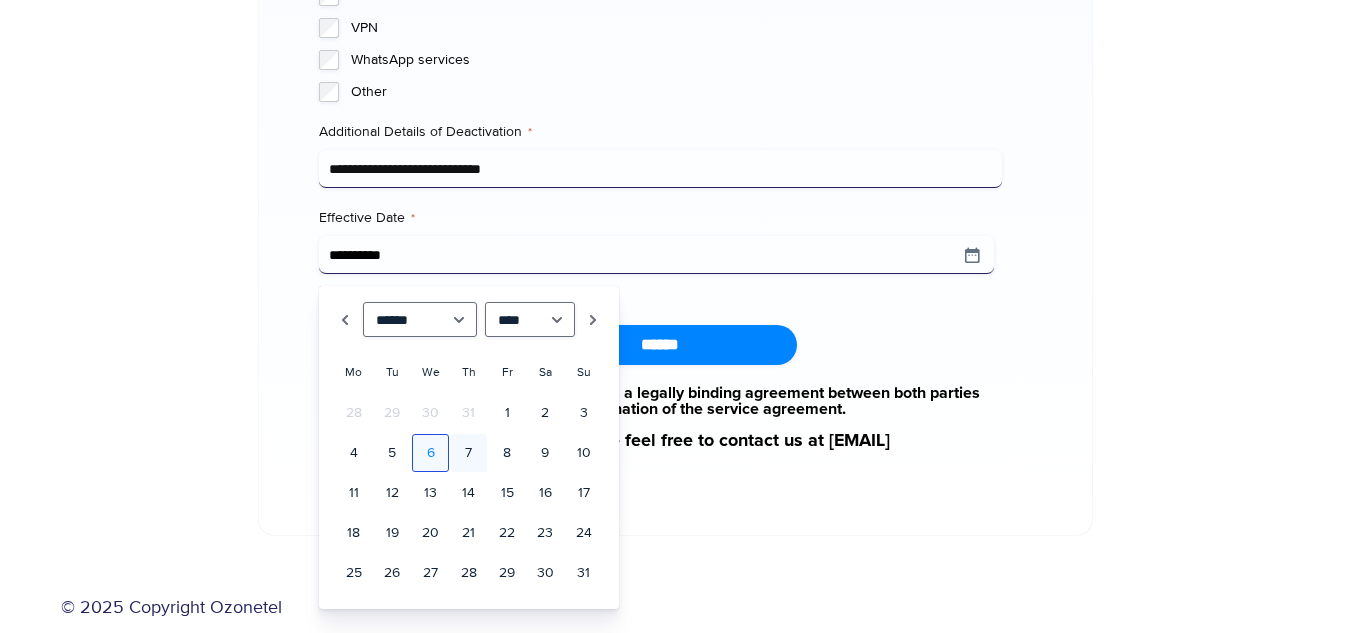 click on "6" at bounding box center (430, 453) 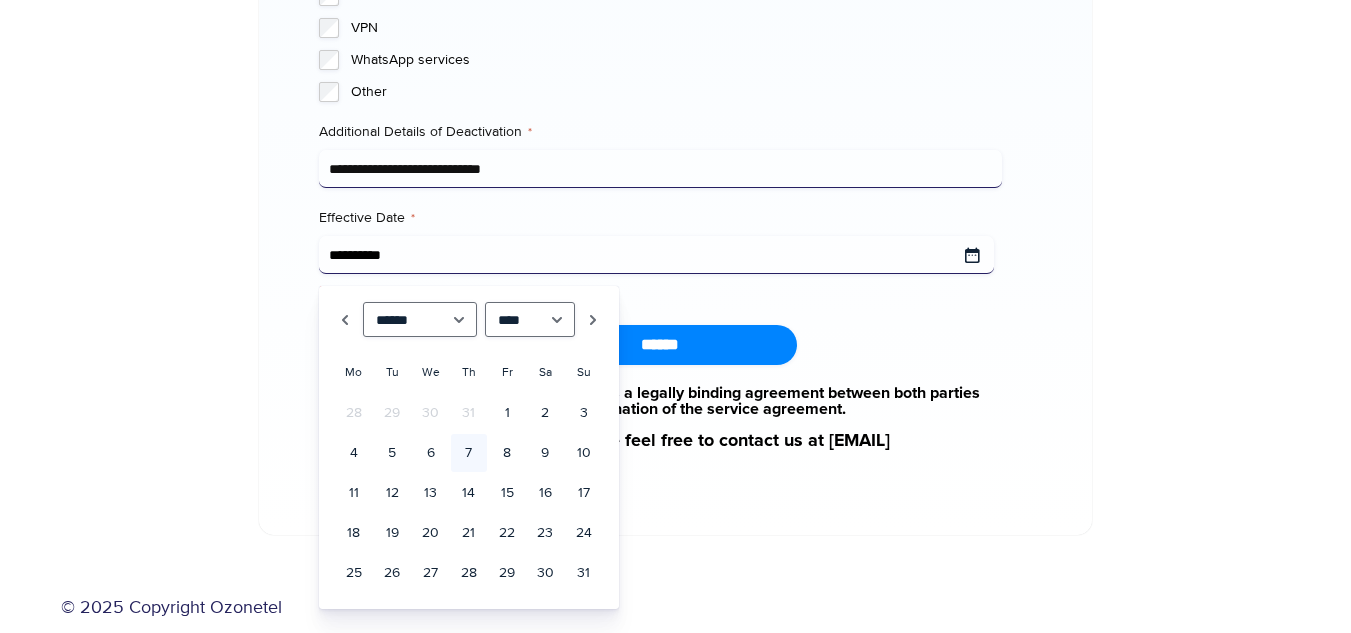type 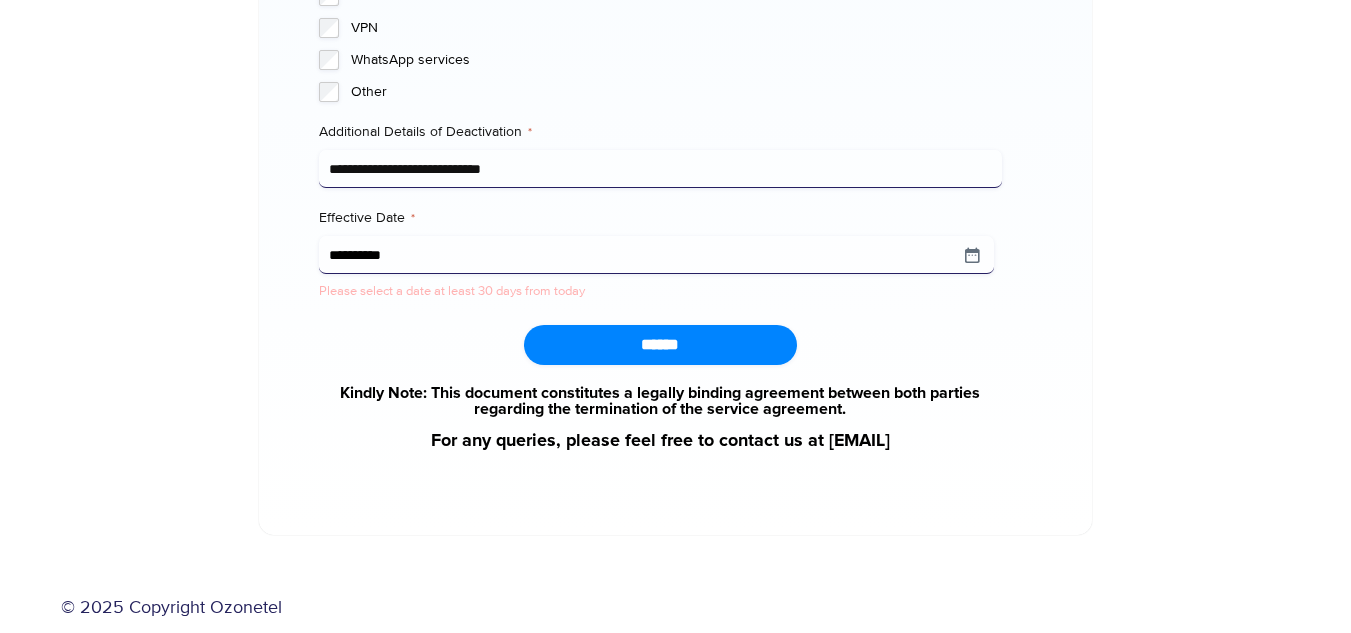 click on "******" at bounding box center (660, 345) 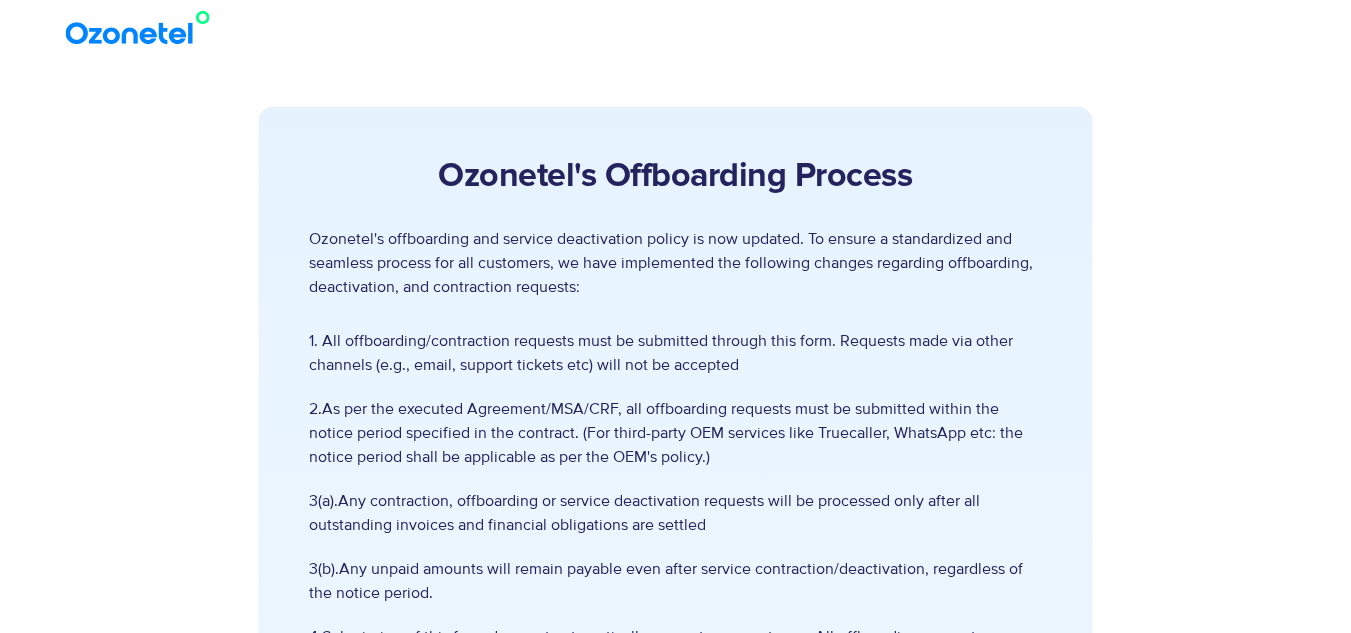 scroll, scrollTop: 0, scrollLeft: 0, axis: both 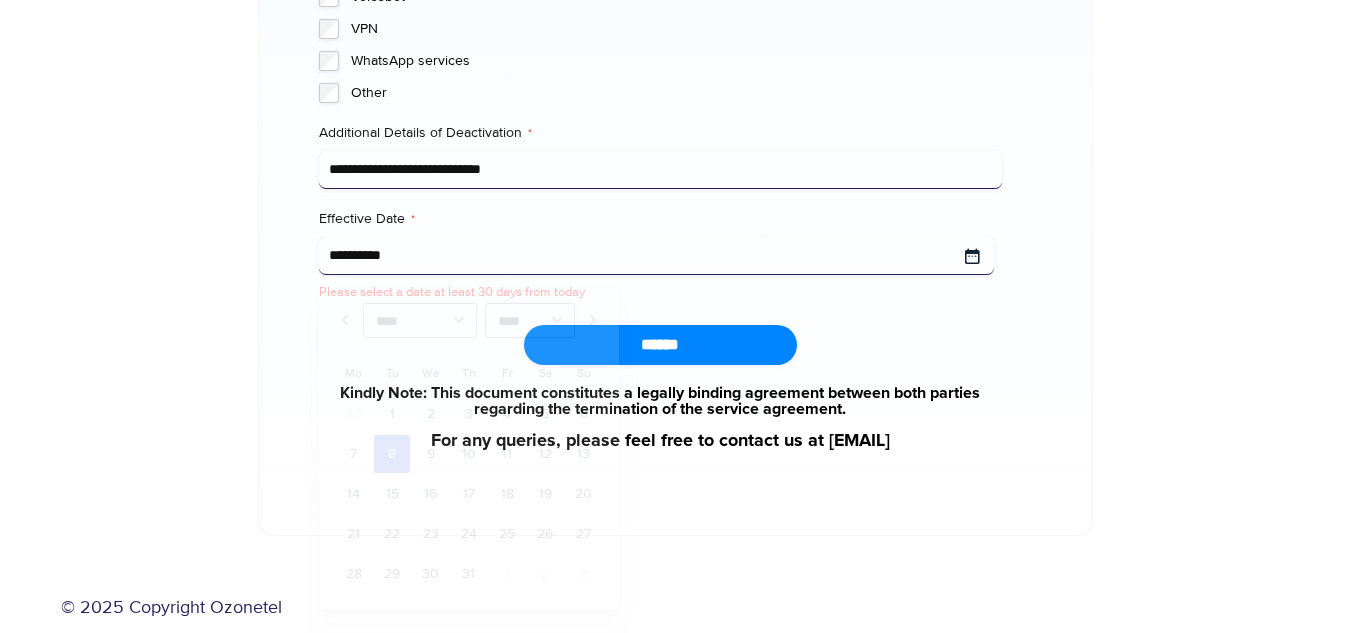 click on "**********" at bounding box center (656, 256) 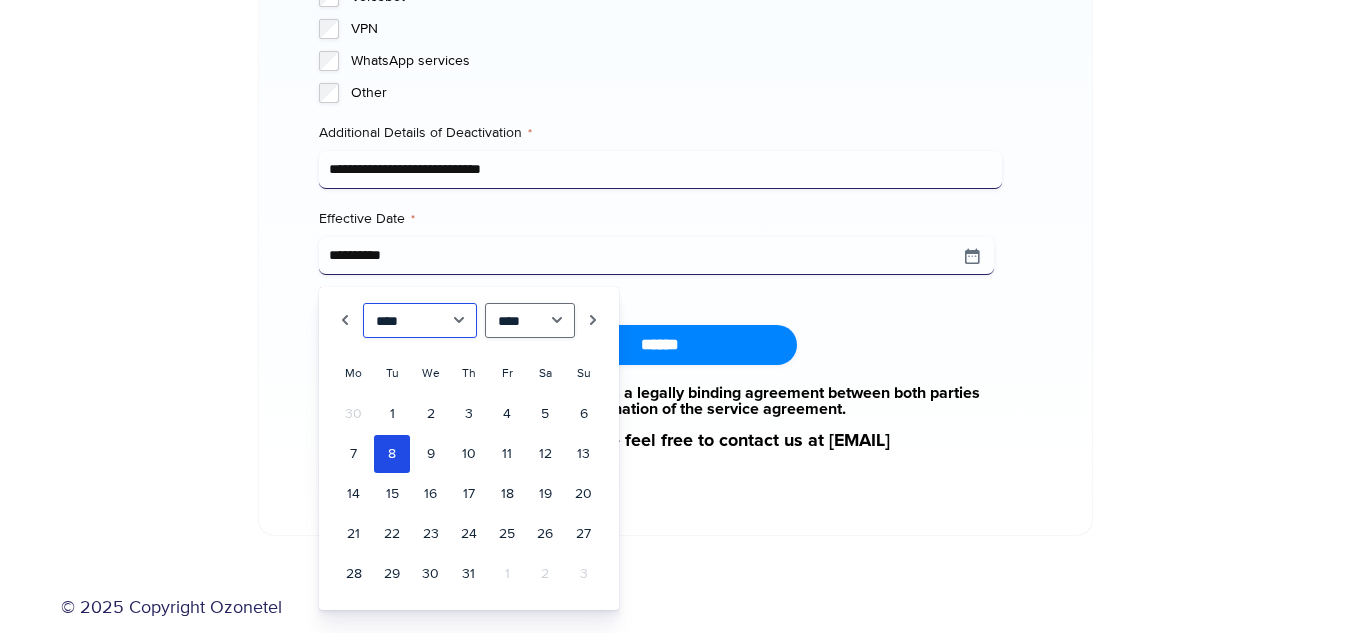 click on "******* ******** ***** ***** *** **** **** ****** ********* ******* ******** ********" at bounding box center (420, 320) 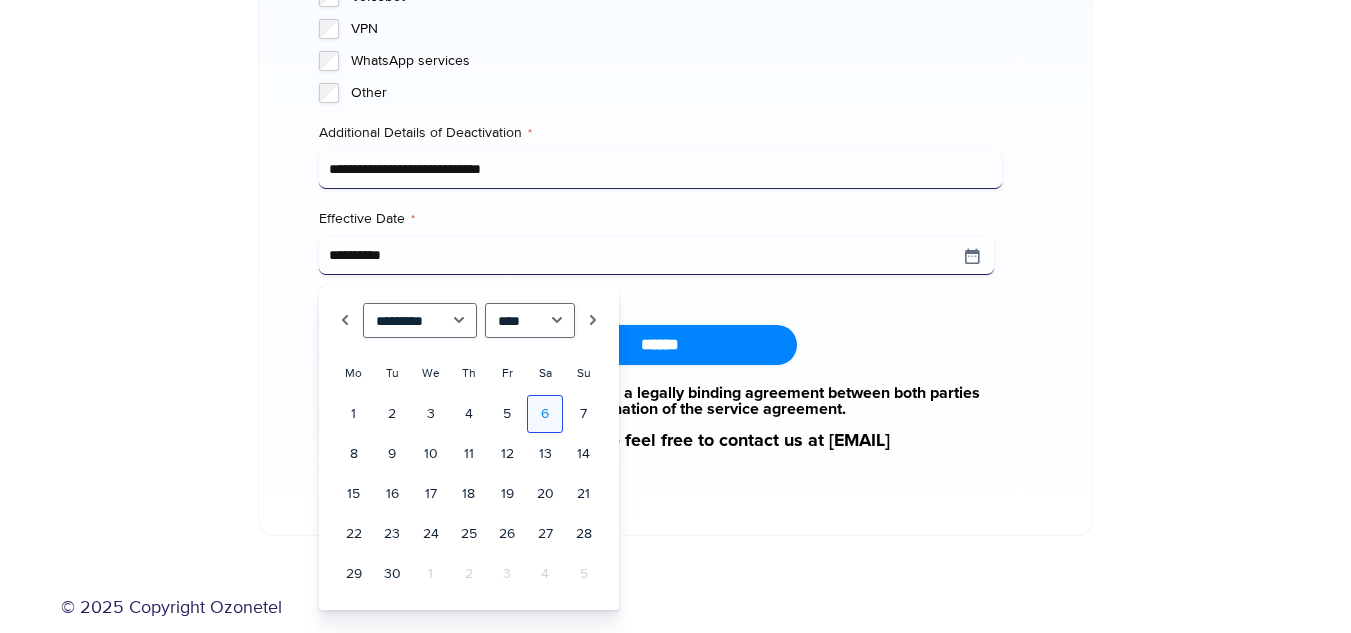 click on "6" at bounding box center (545, 414) 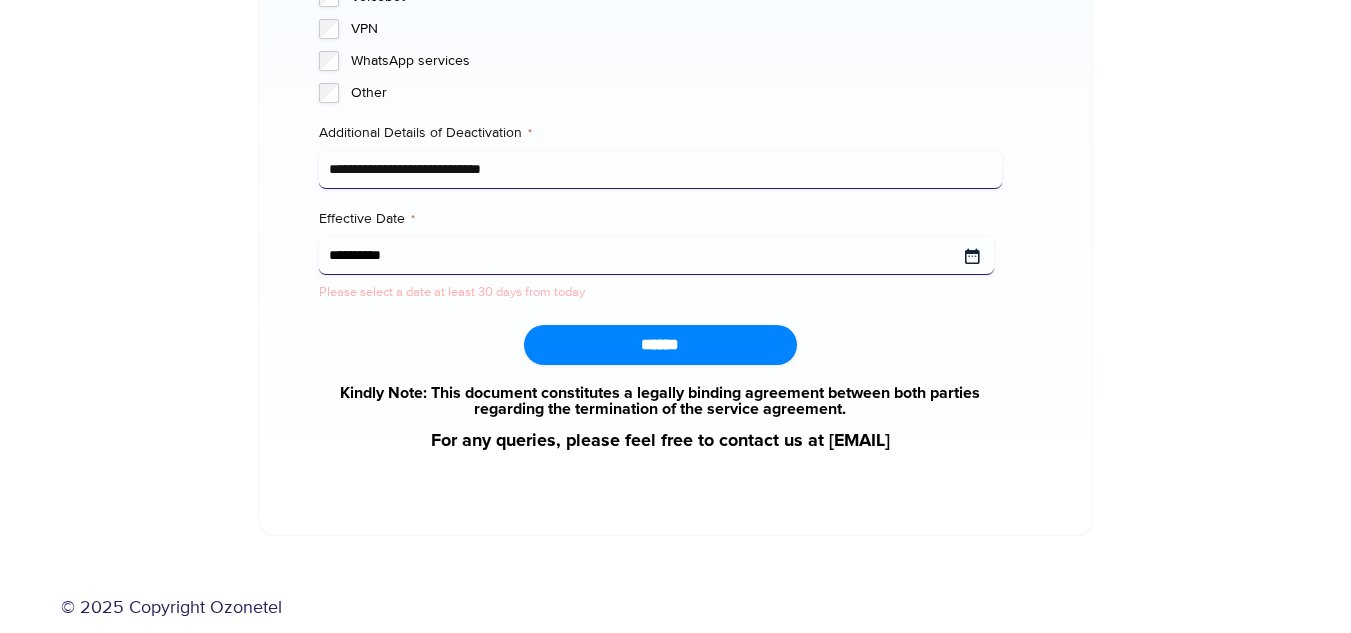 click on "Effective Date *" at bounding box center [656, 256] 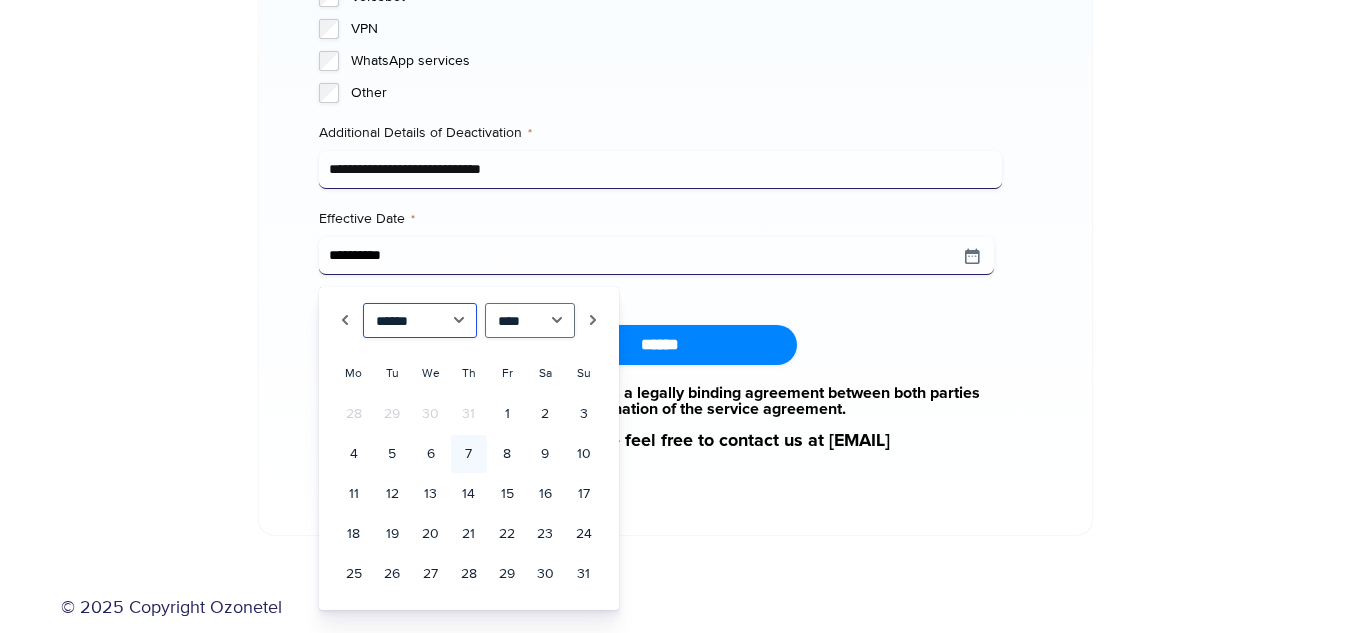 click on "******* ******** ***** ***** *** **** **** ****** ********* ******* ******** ********" at bounding box center (420, 320) 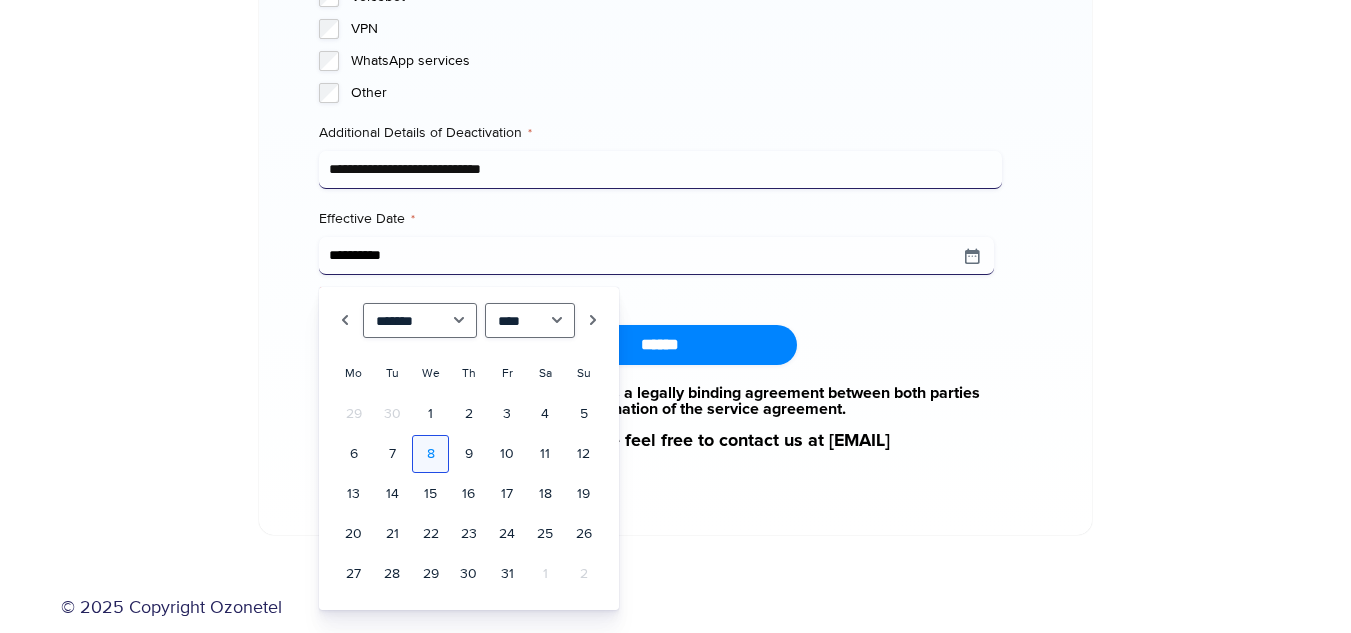 click on "8" at bounding box center [430, 454] 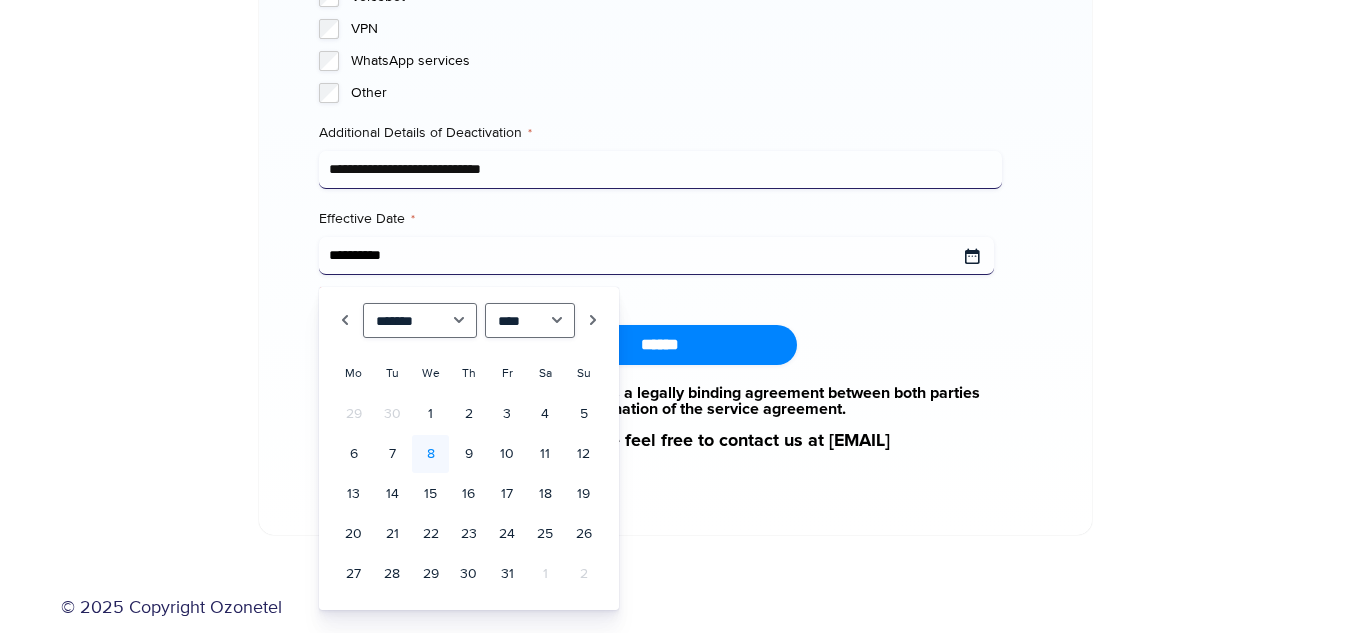 type on "**********" 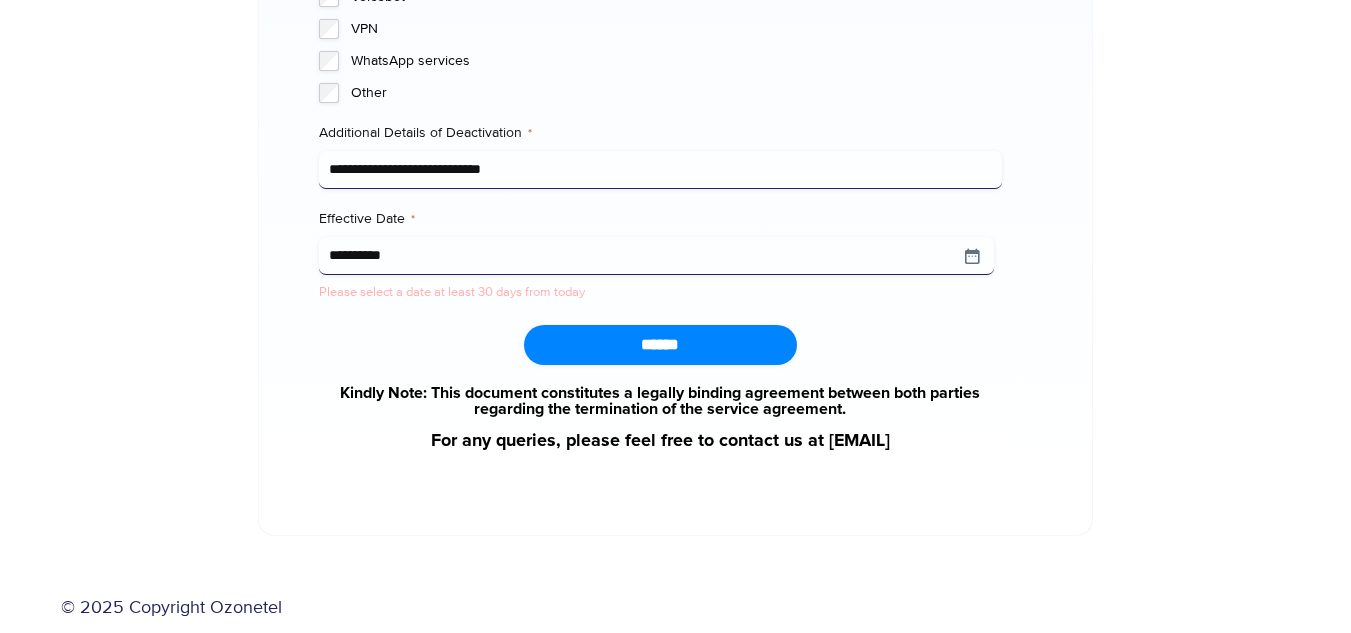 click on "******" at bounding box center (660, 345) 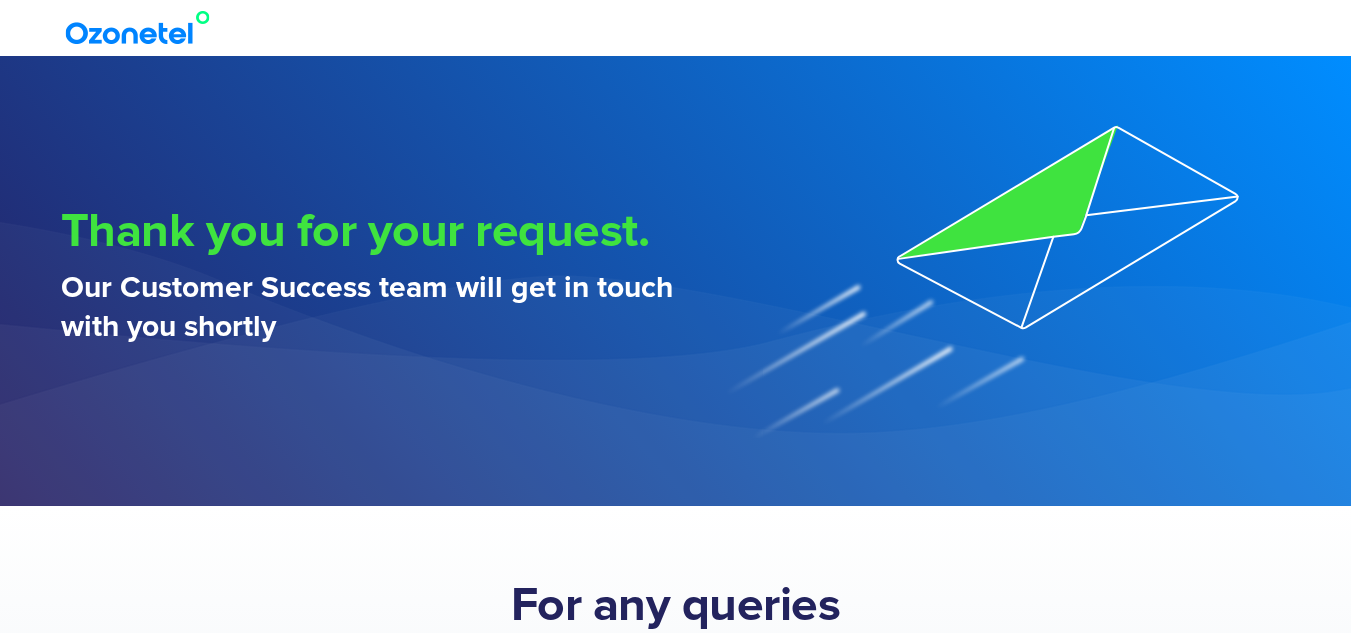 scroll, scrollTop: 0, scrollLeft: 0, axis: both 